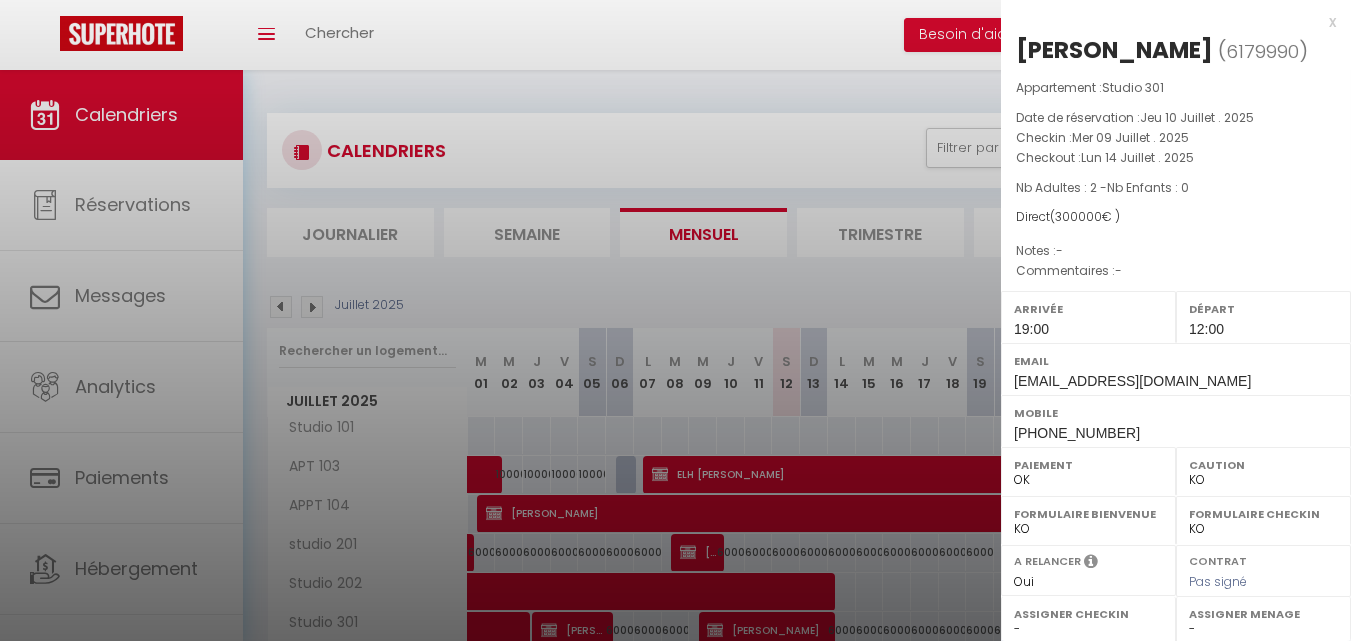 select on "KO" 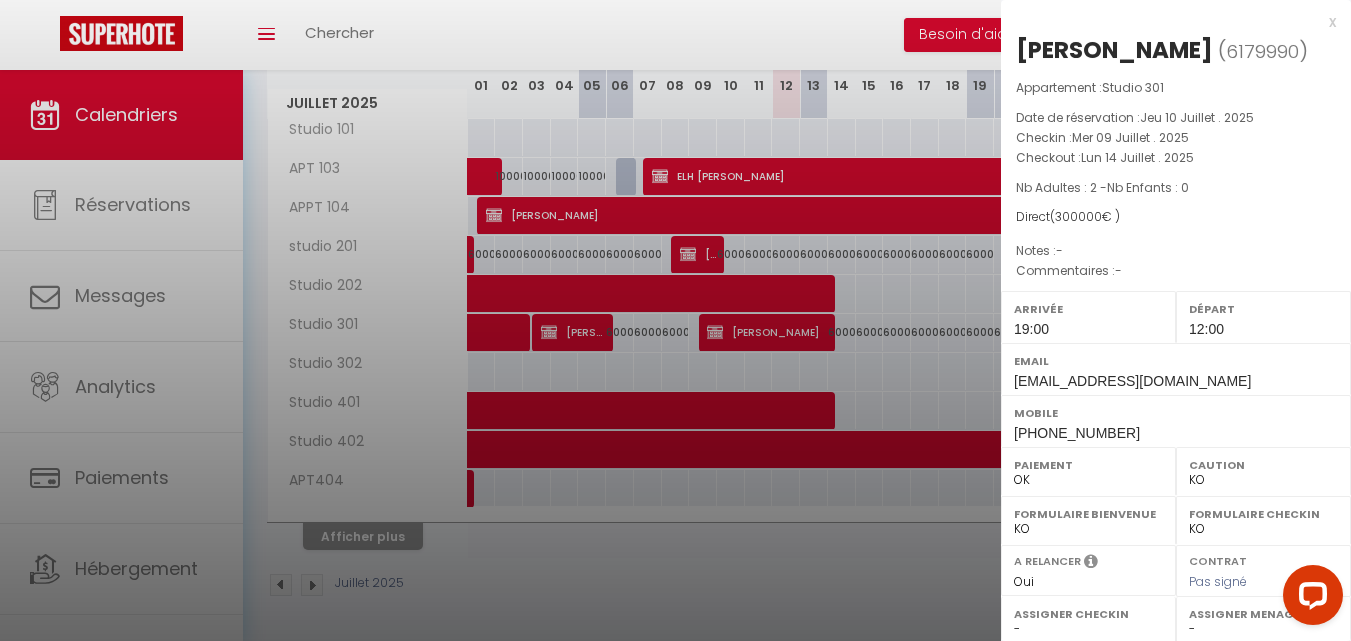 scroll, scrollTop: 0, scrollLeft: 0, axis: both 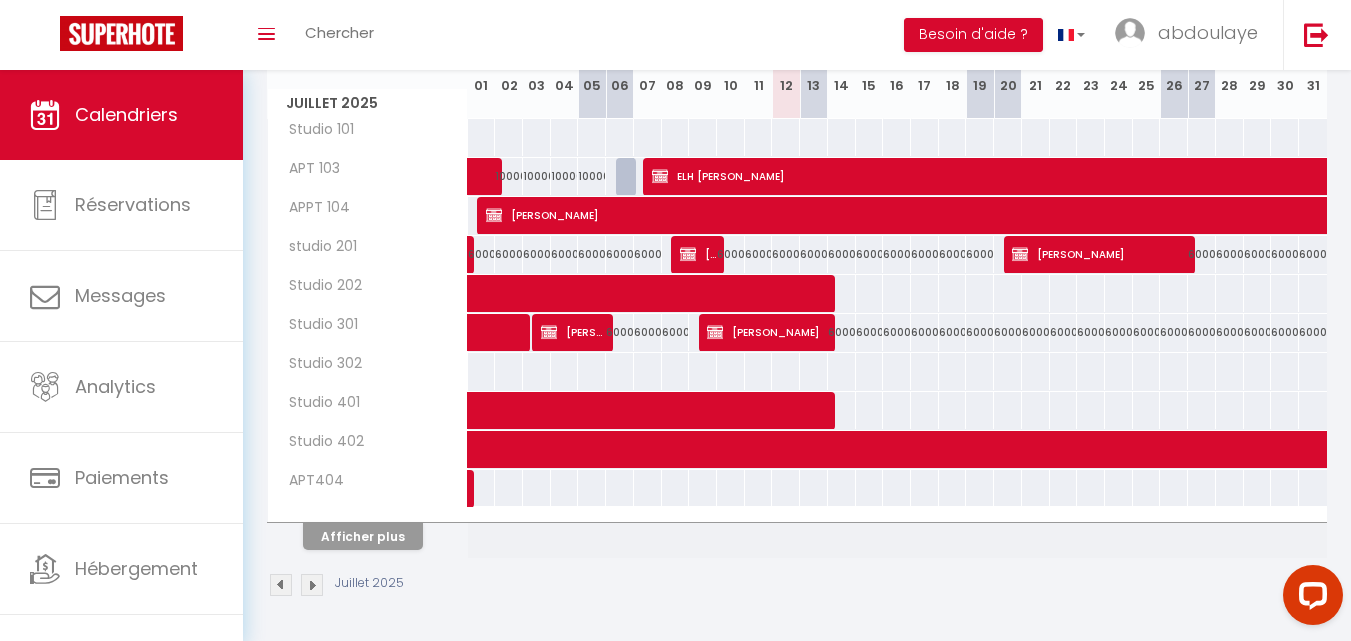 click on "APT404" at bounding box center (371, 481) 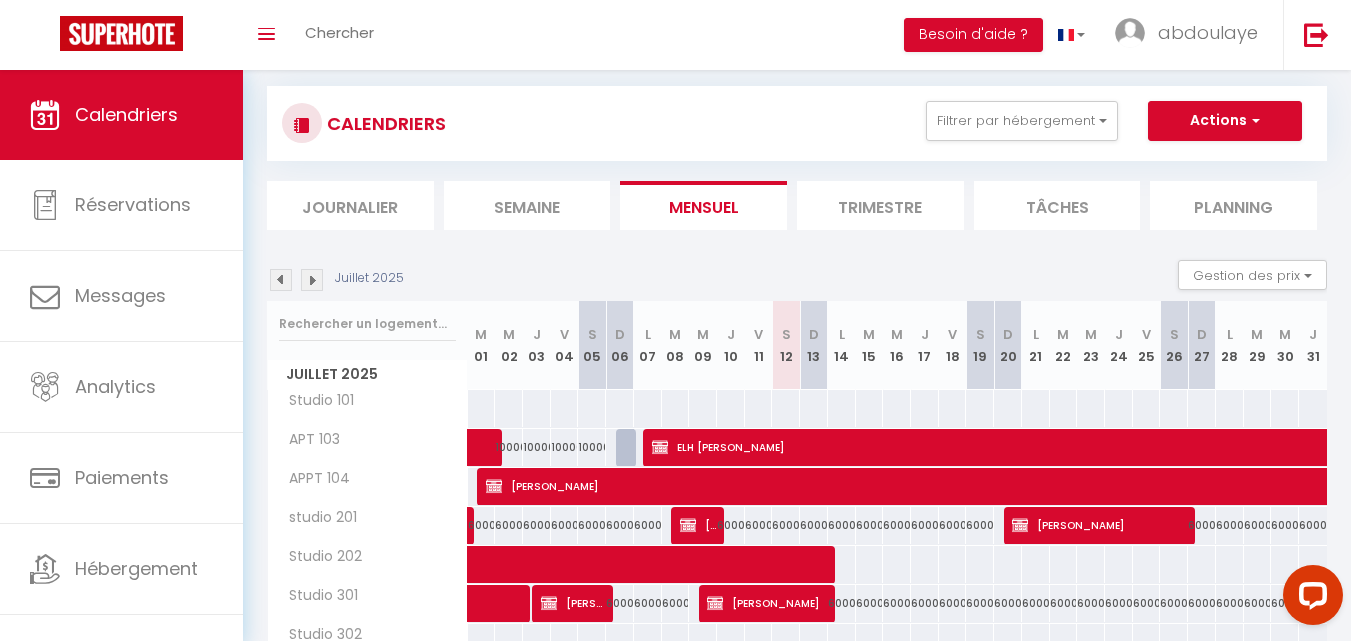 scroll, scrollTop: 0, scrollLeft: 0, axis: both 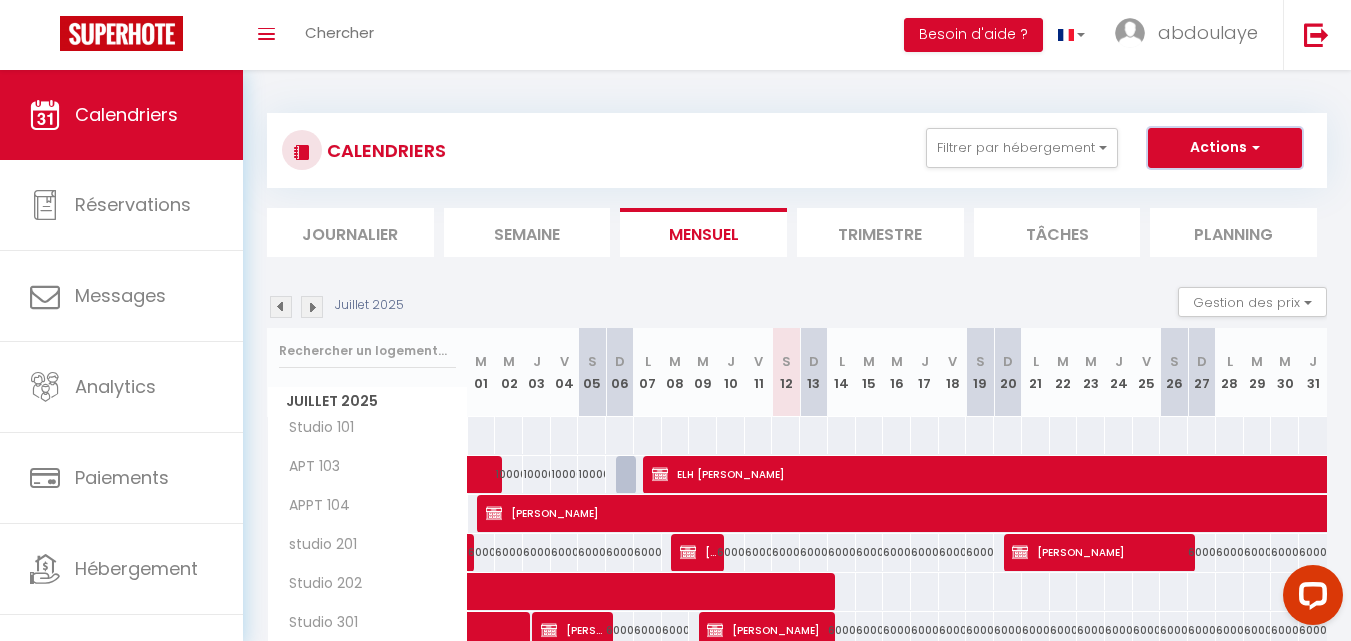 click on "Actions" at bounding box center (1225, 148) 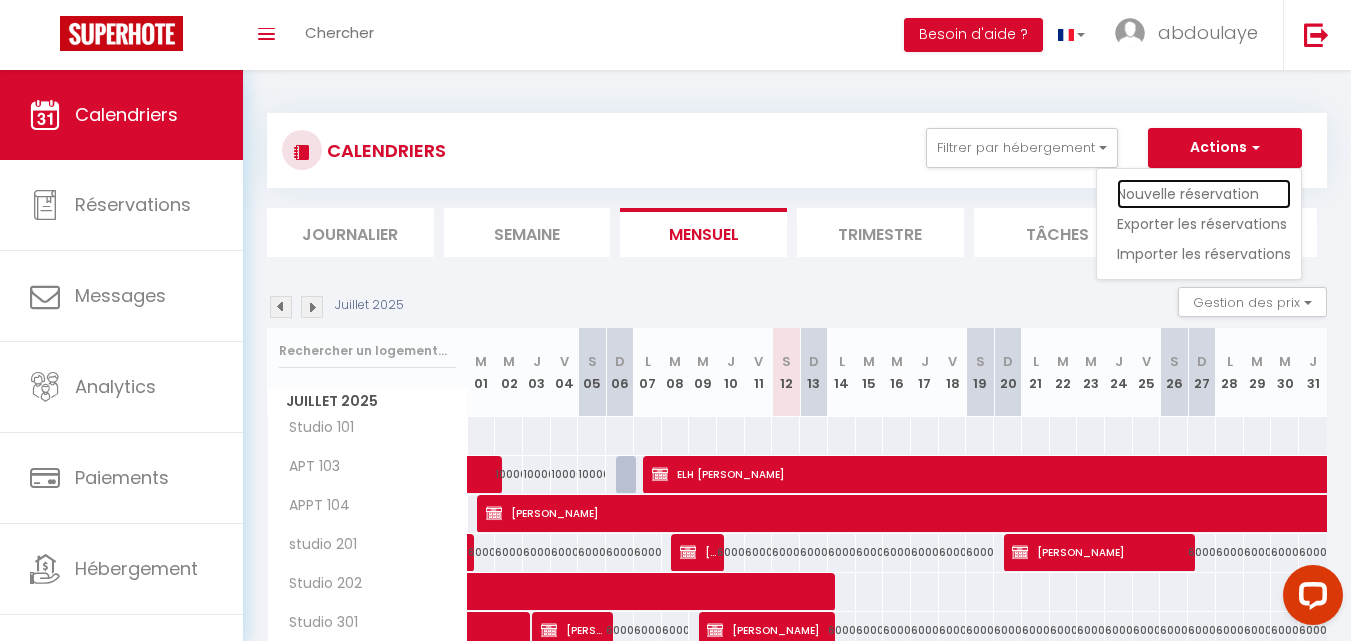 click on "Nouvelle réservation" at bounding box center [1204, 194] 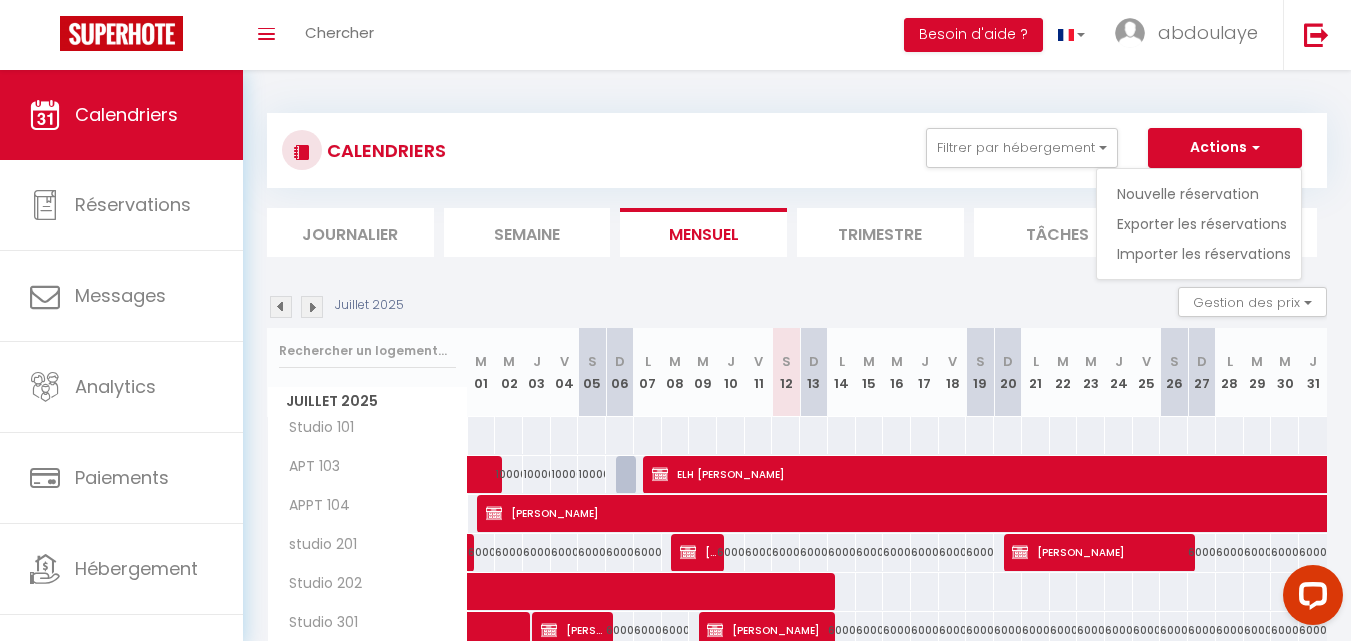 select 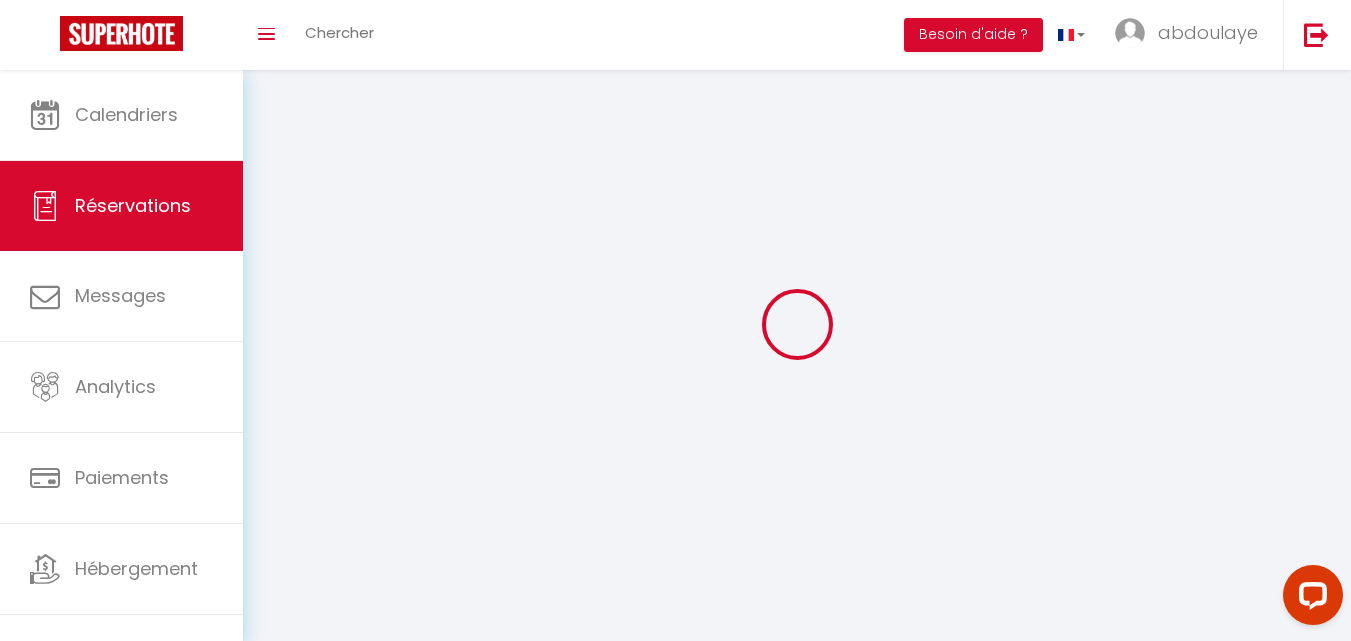 select 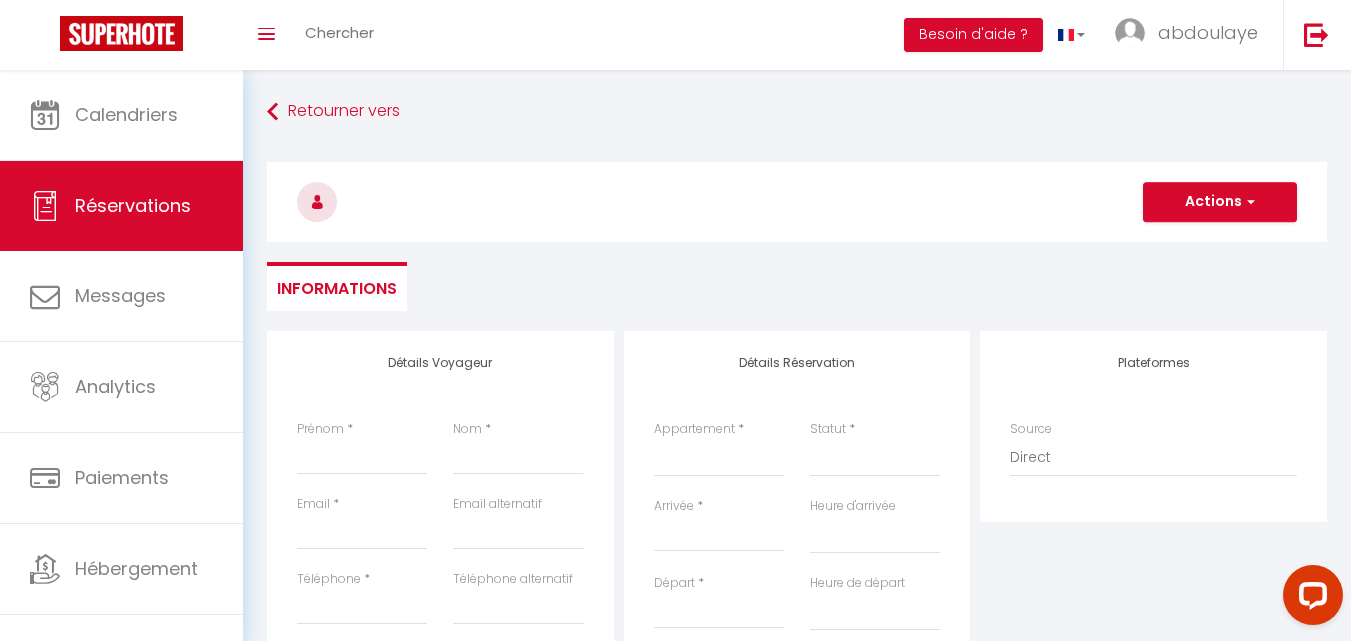 select 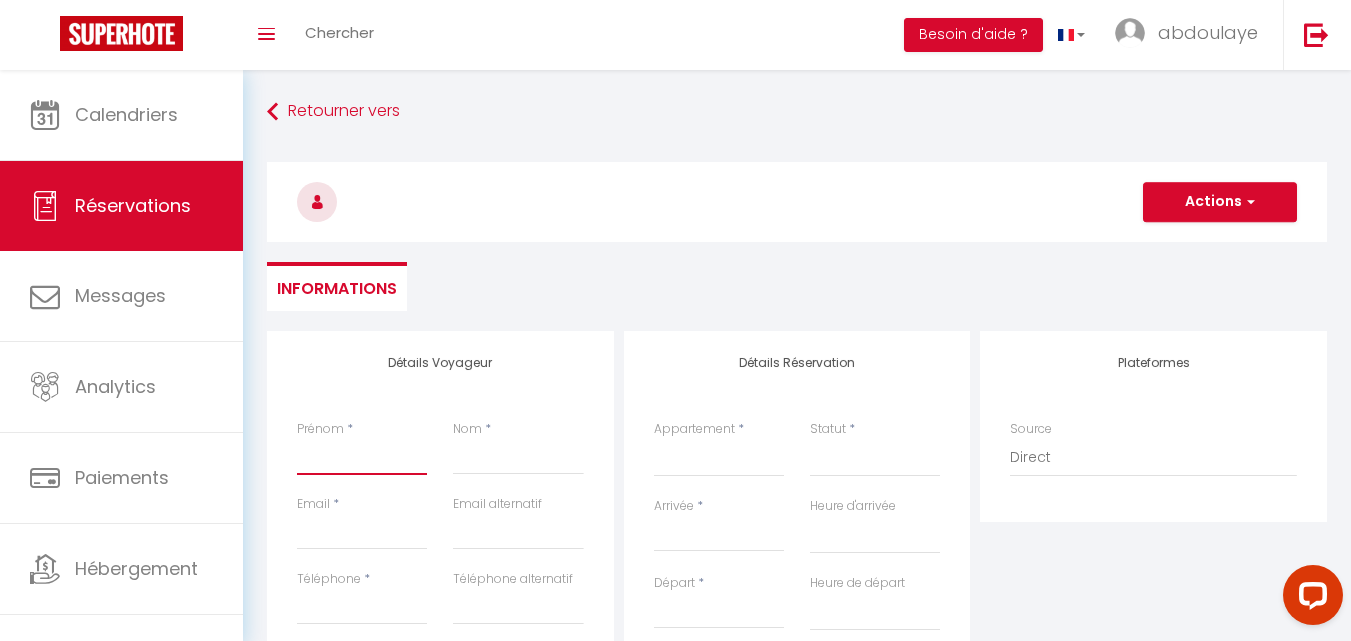 click on "Prénom" at bounding box center (362, 457) 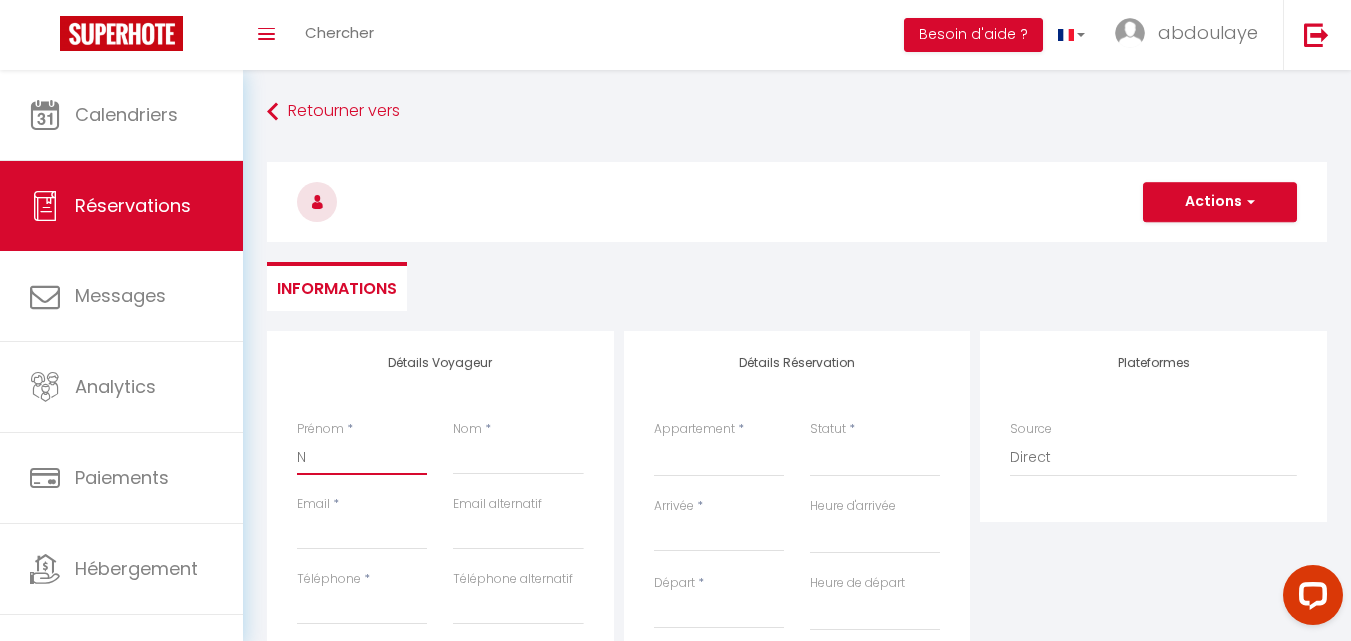 select 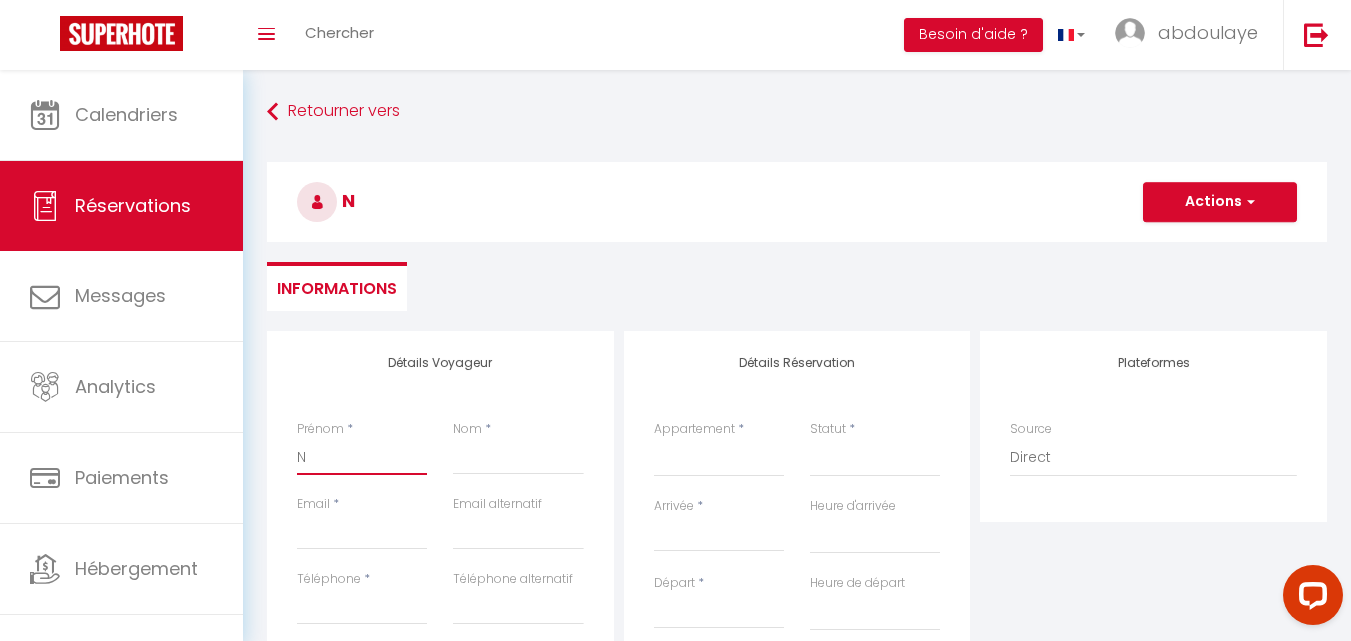 type on "NI" 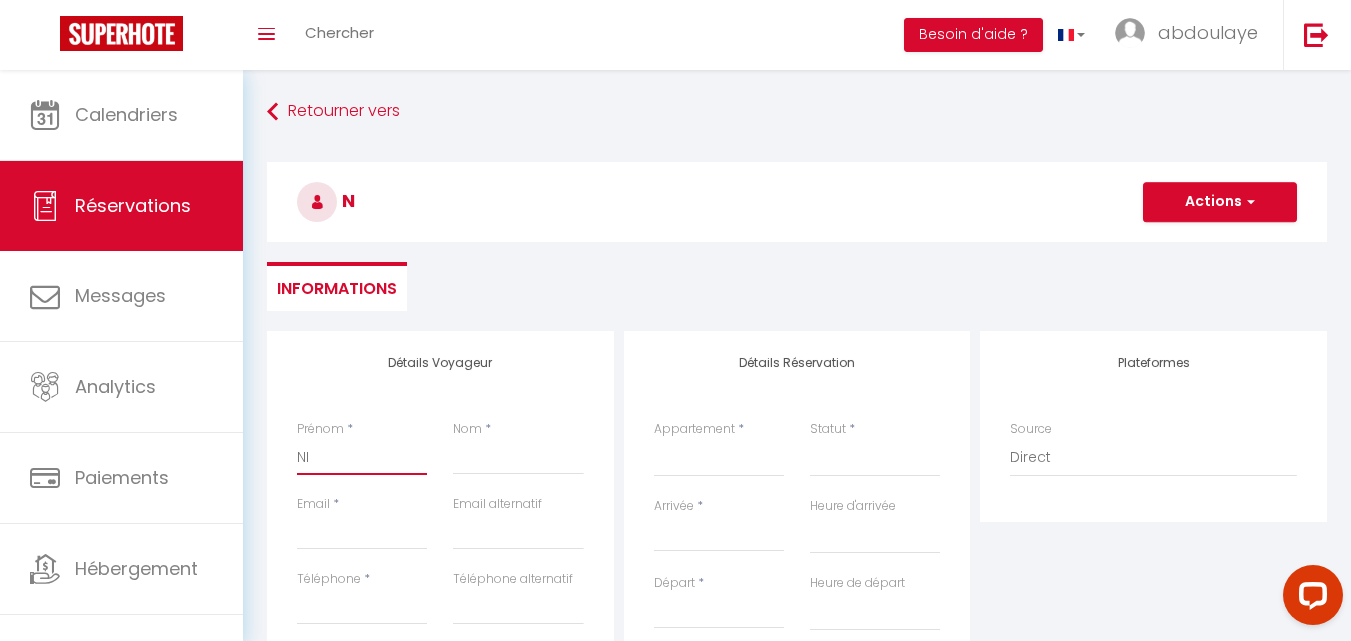 select 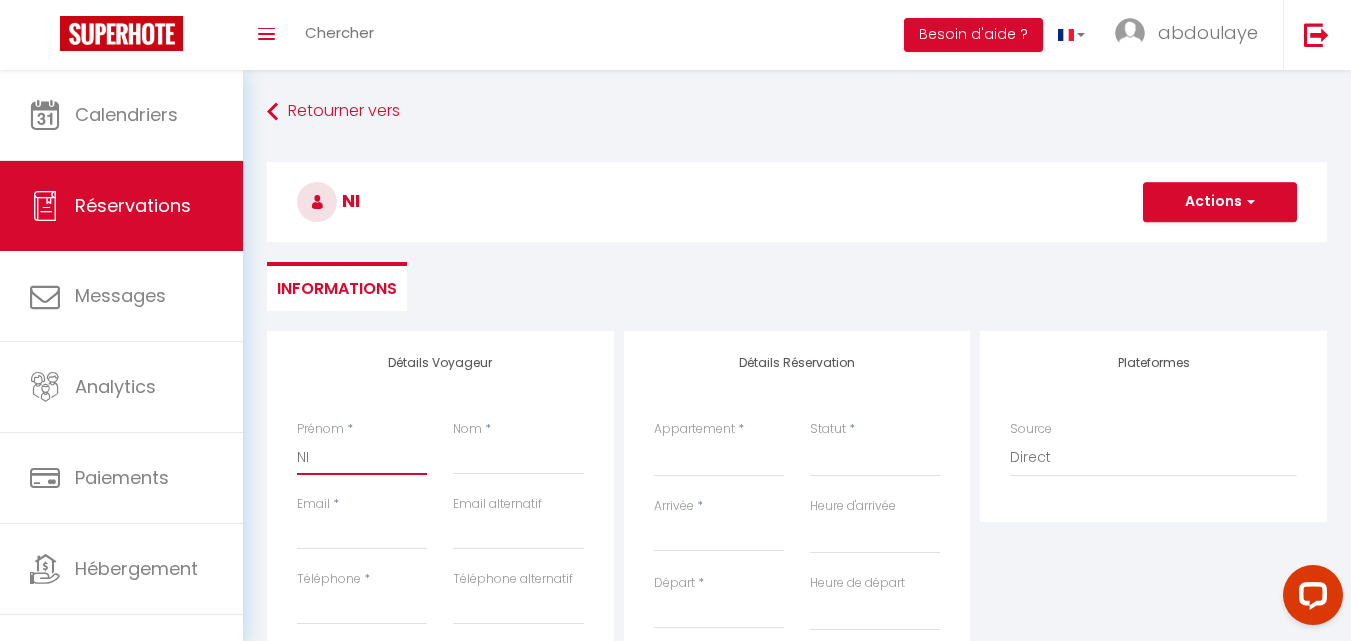 type on "NIA" 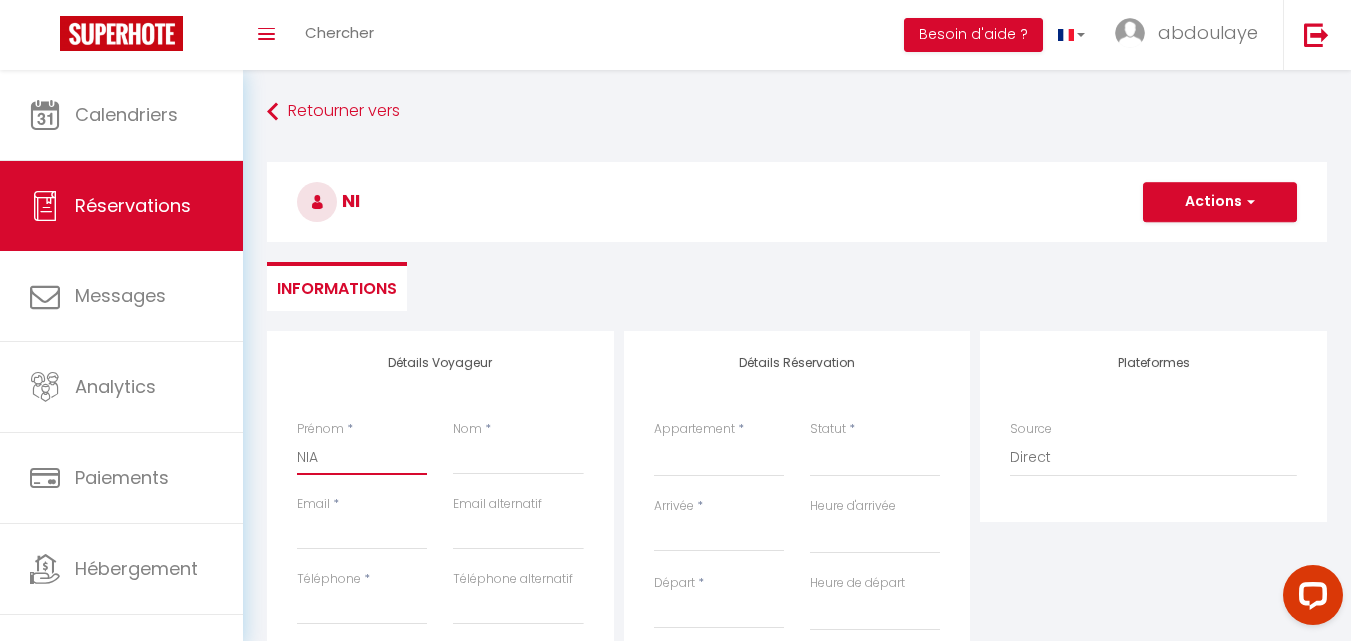 select 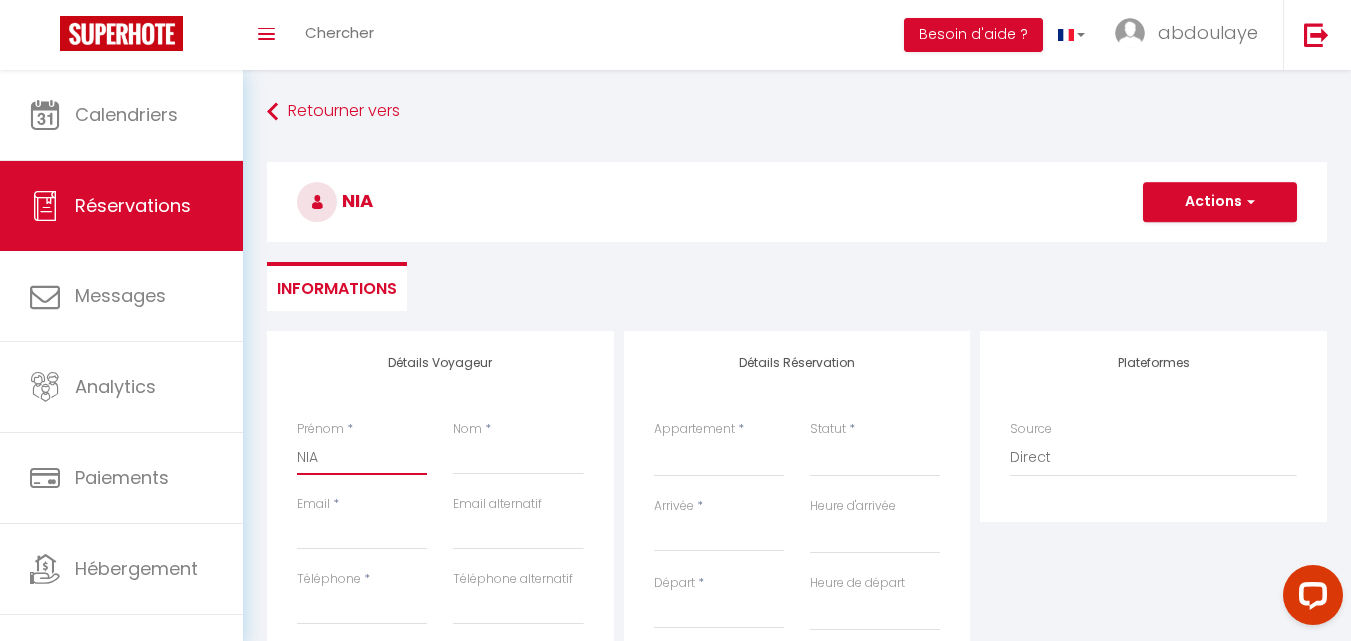 type on "NIAN" 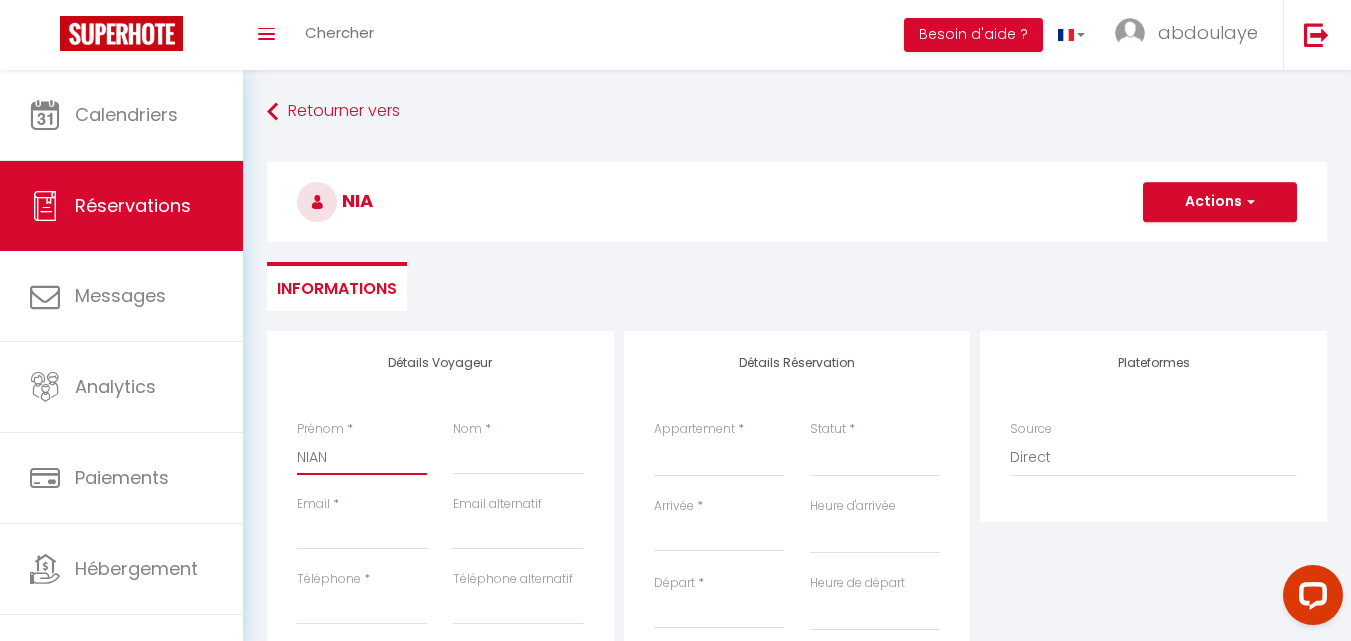 select 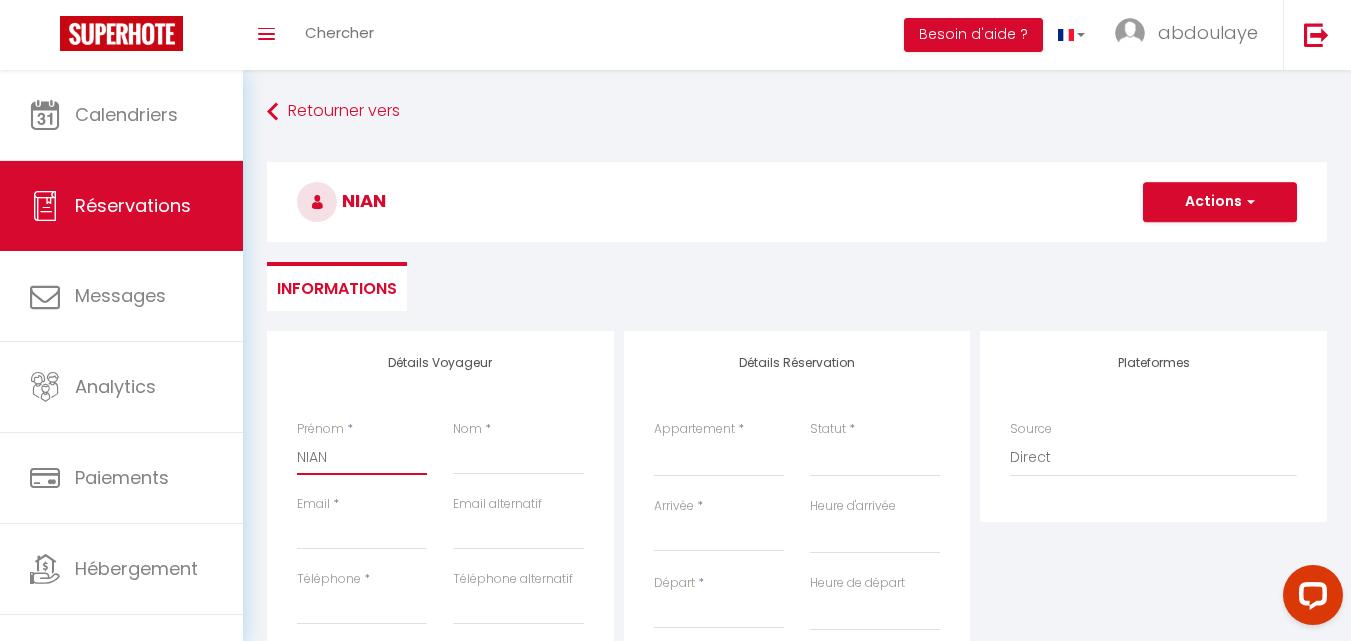 type on "NIANG" 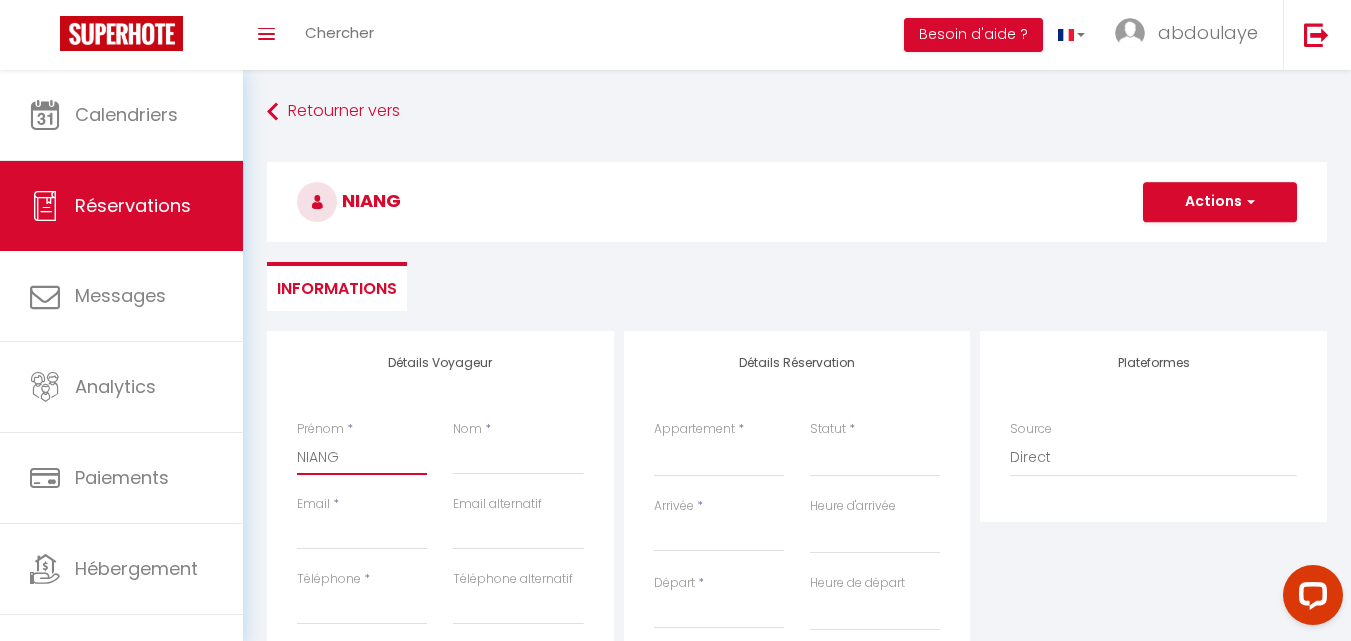 select 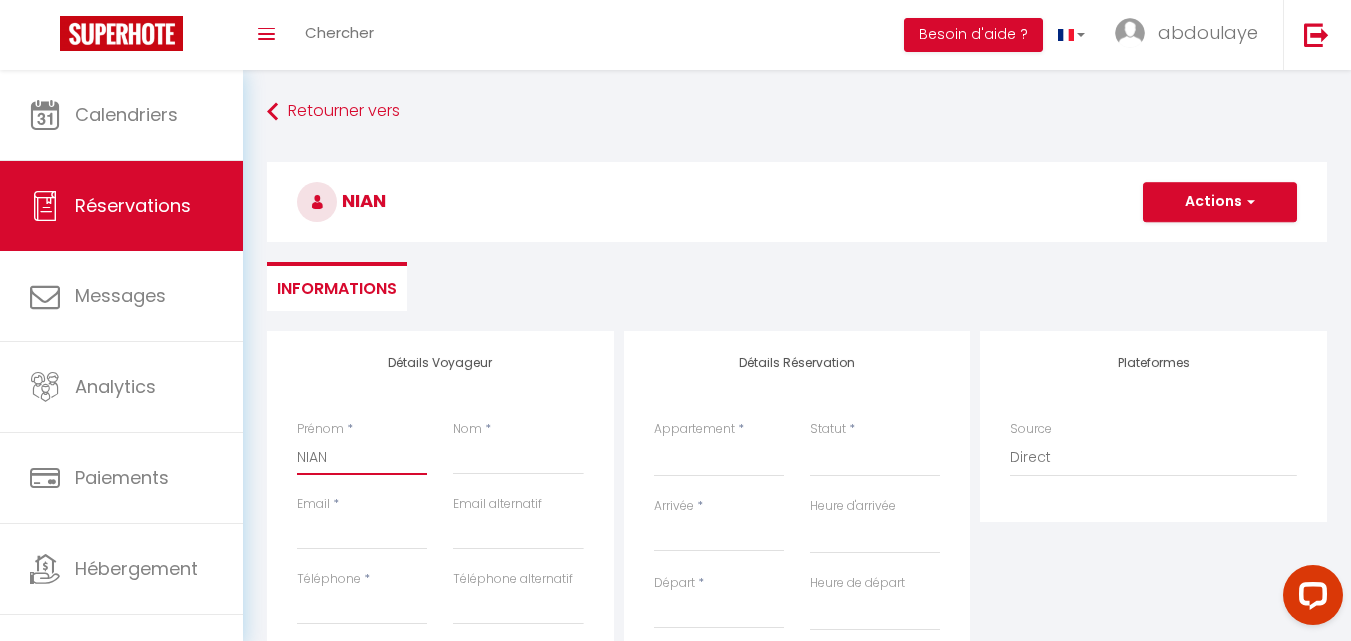 select 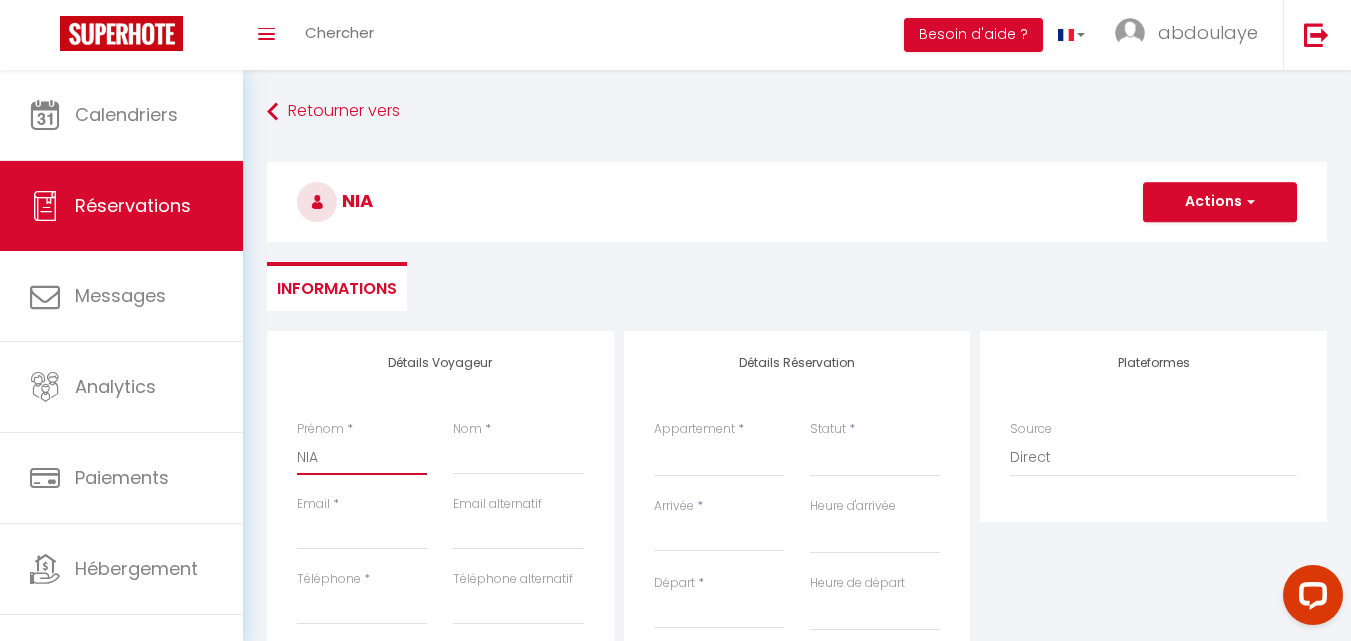select 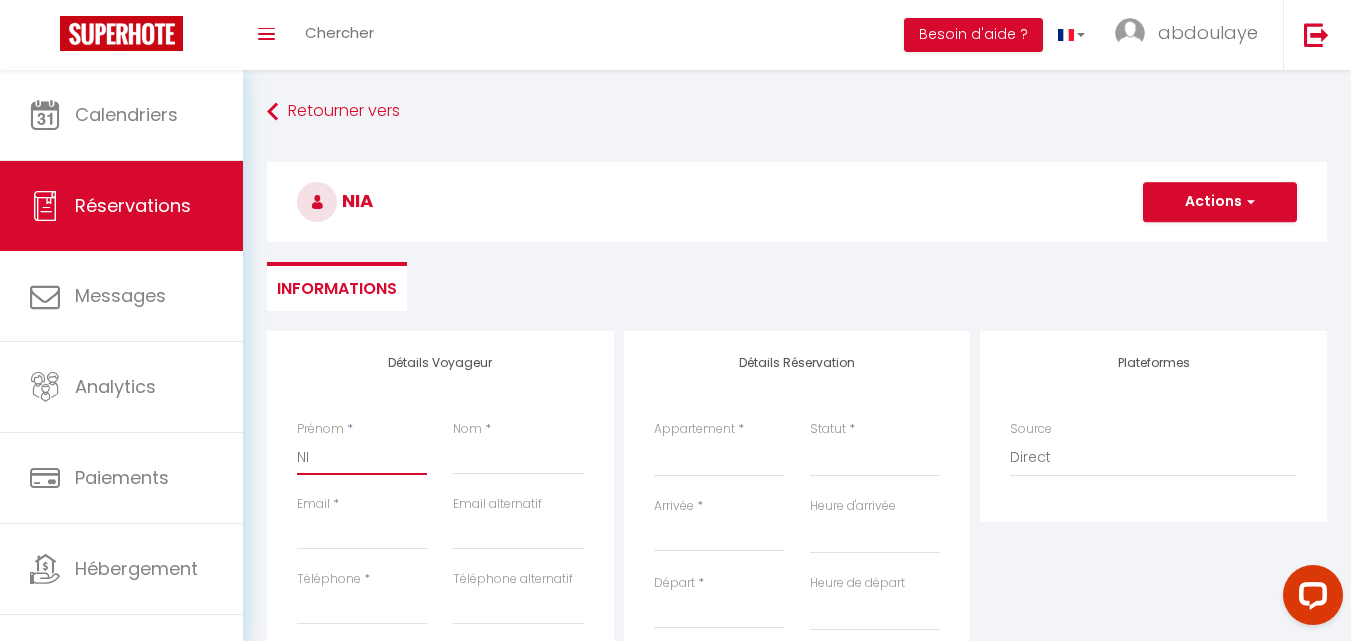 select 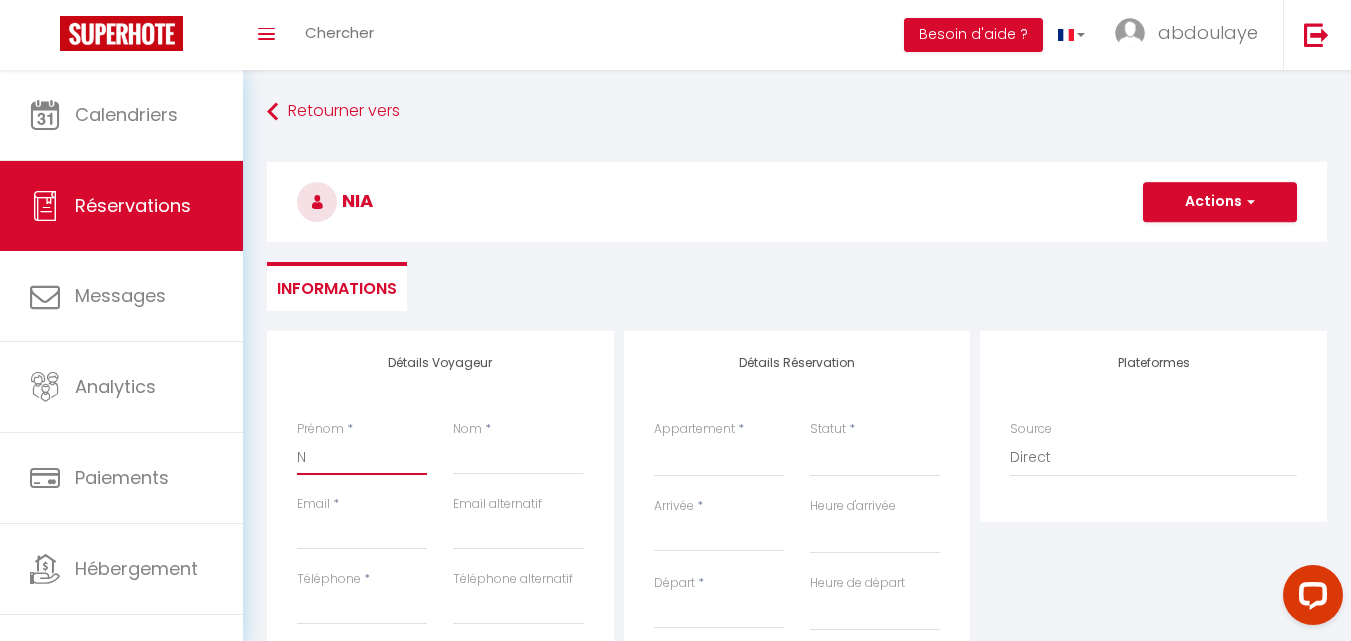 type 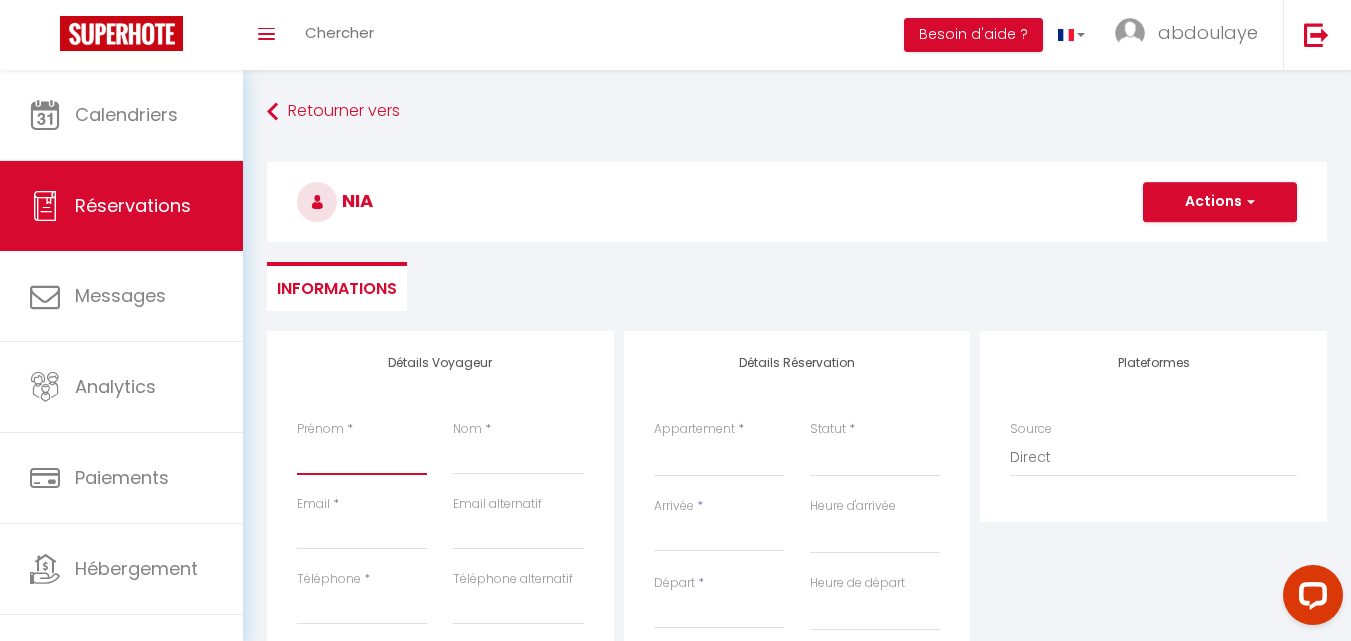 select 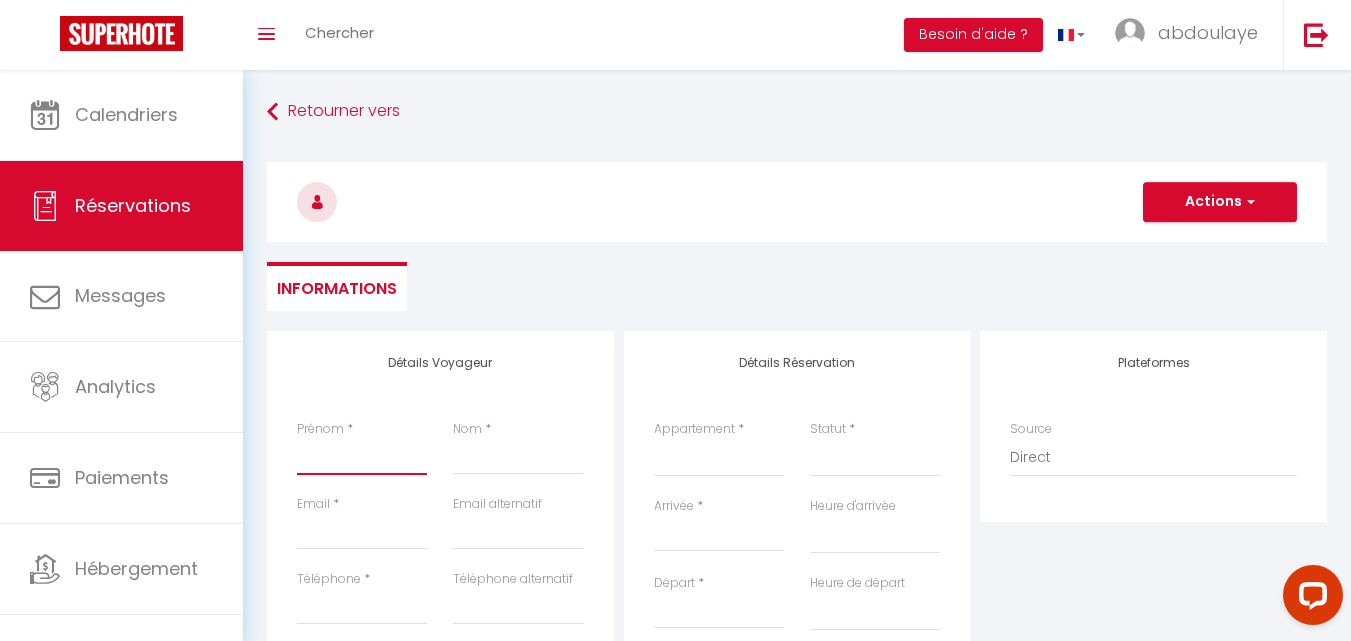 type on "P" 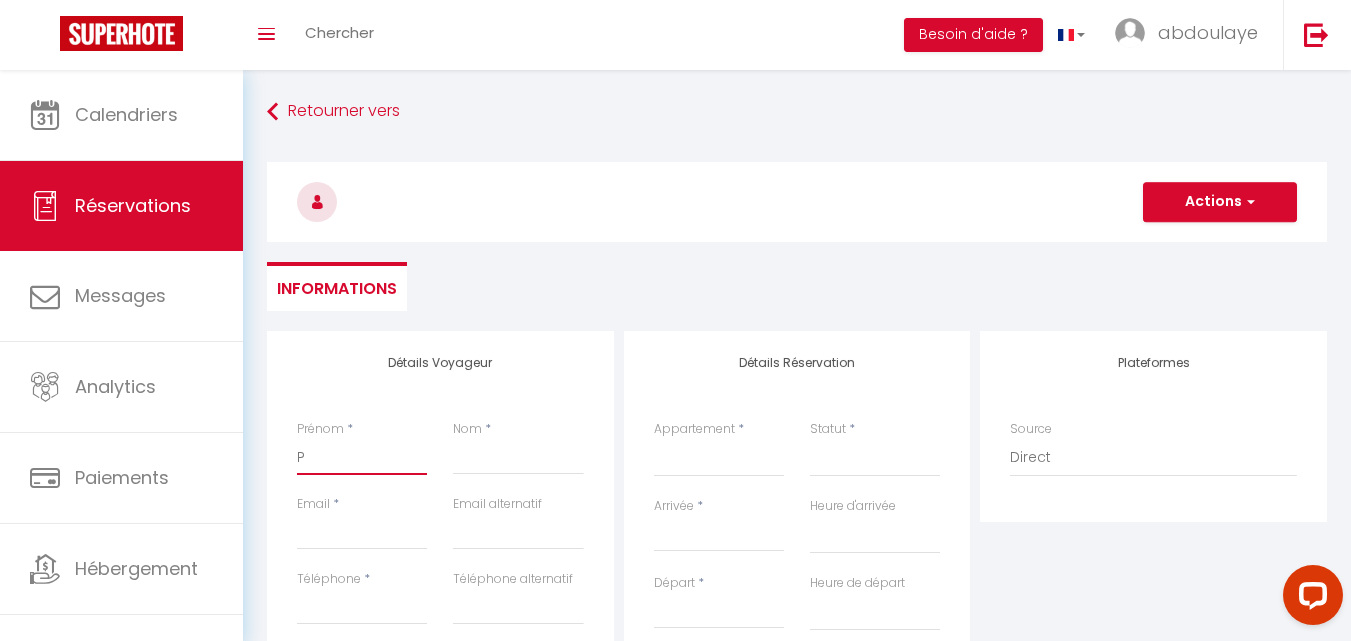 select 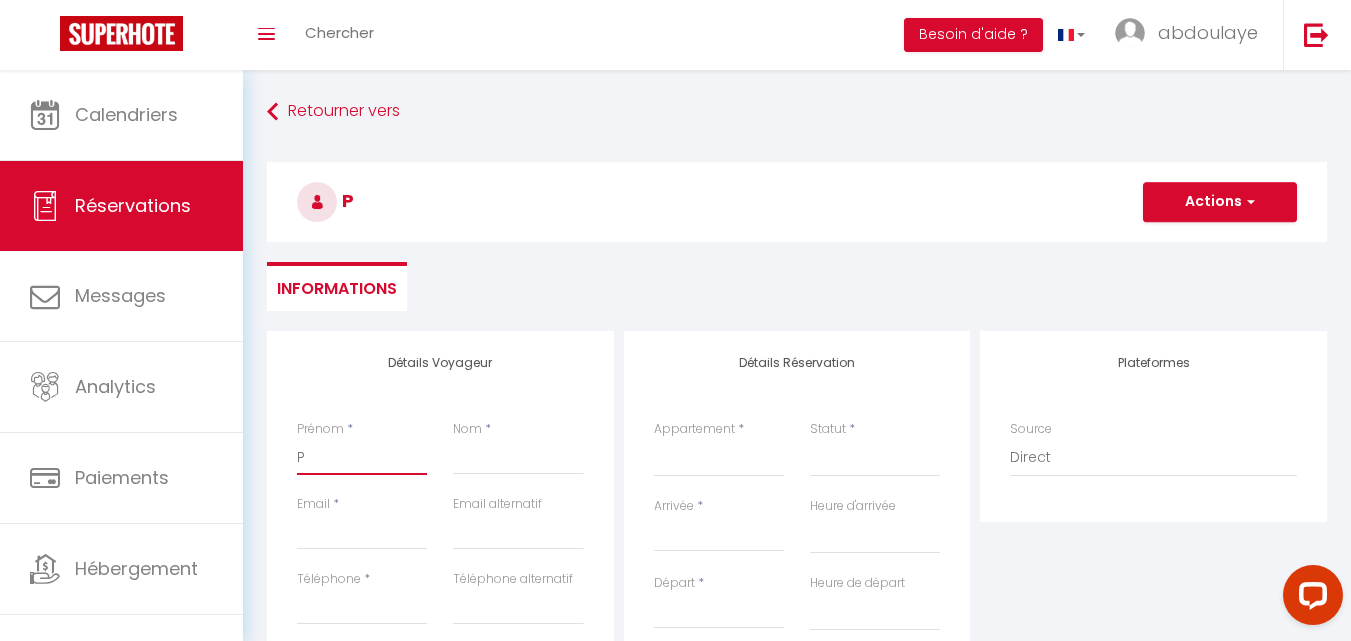 type on "PA" 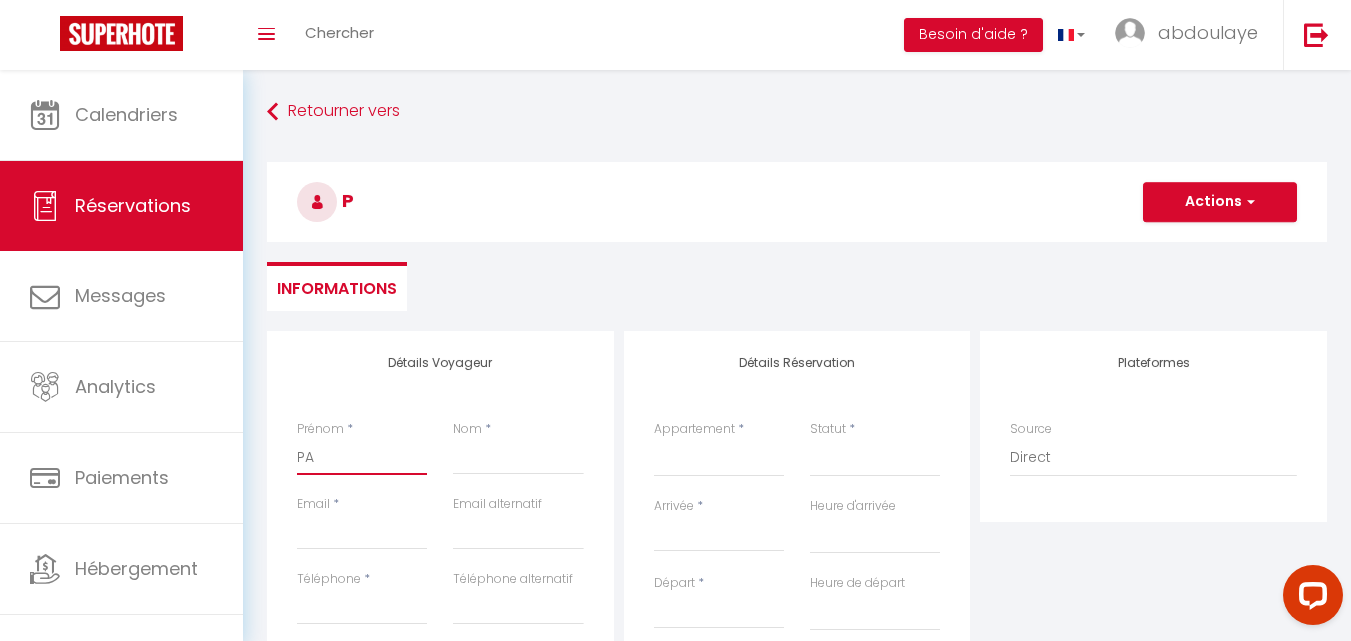 select 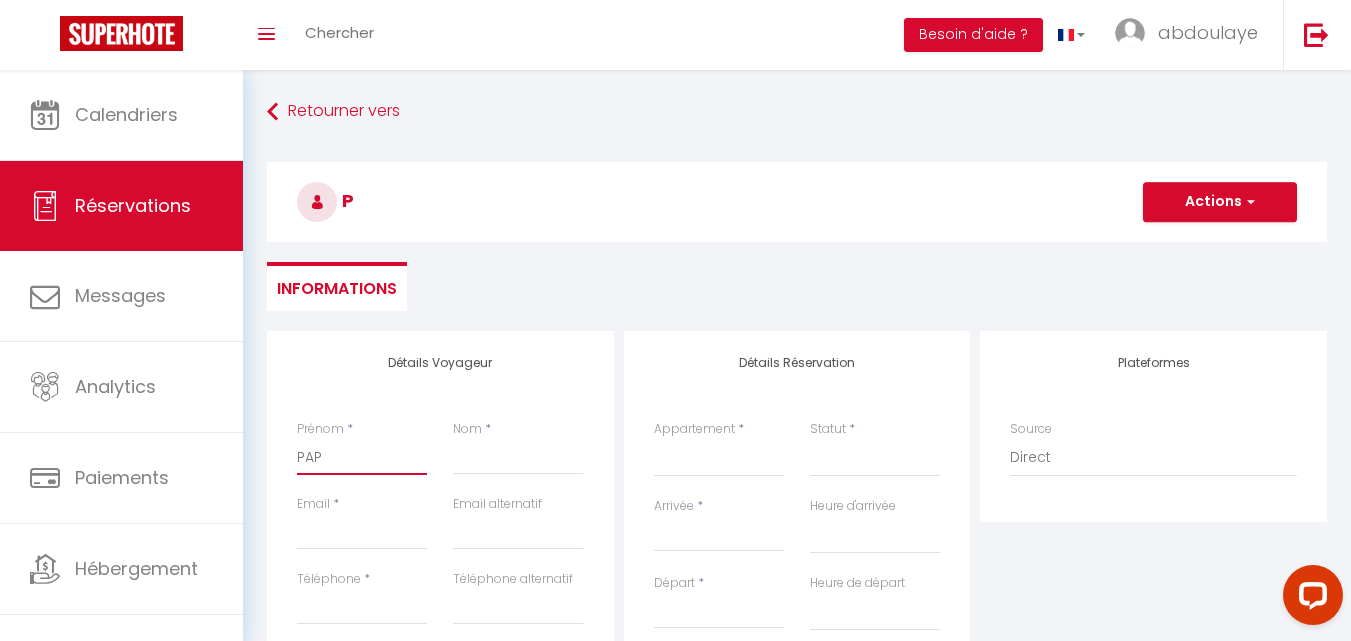 select 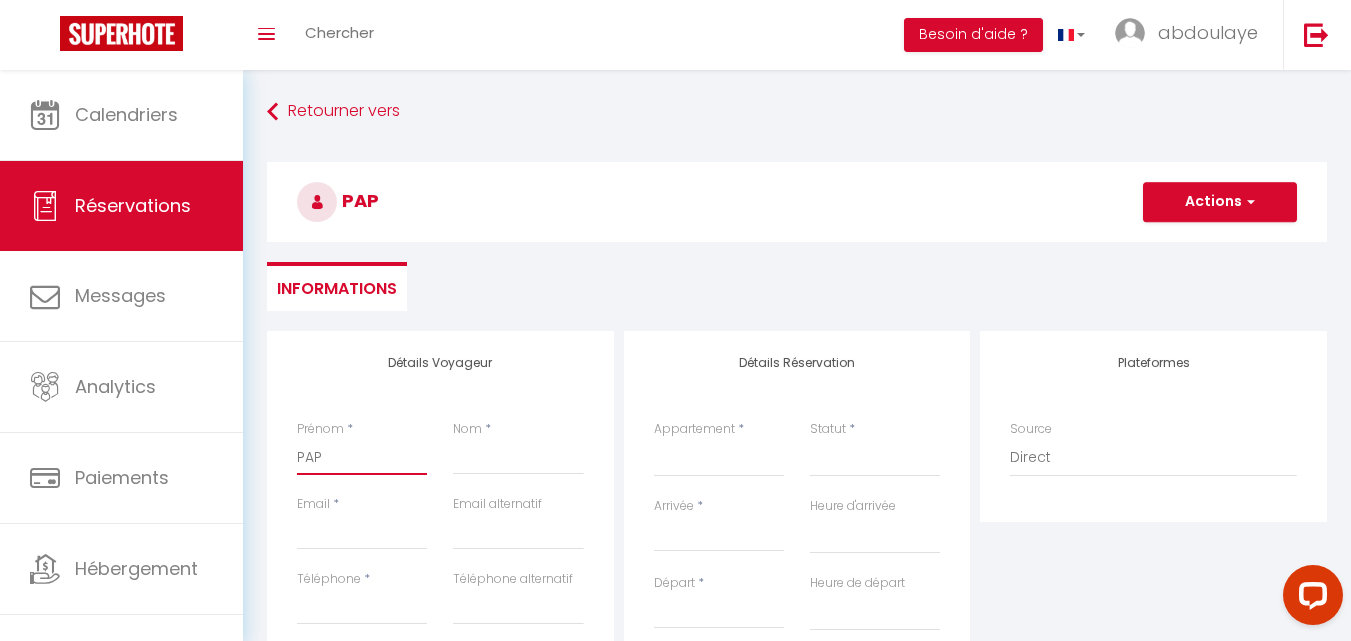 type on "PAPE" 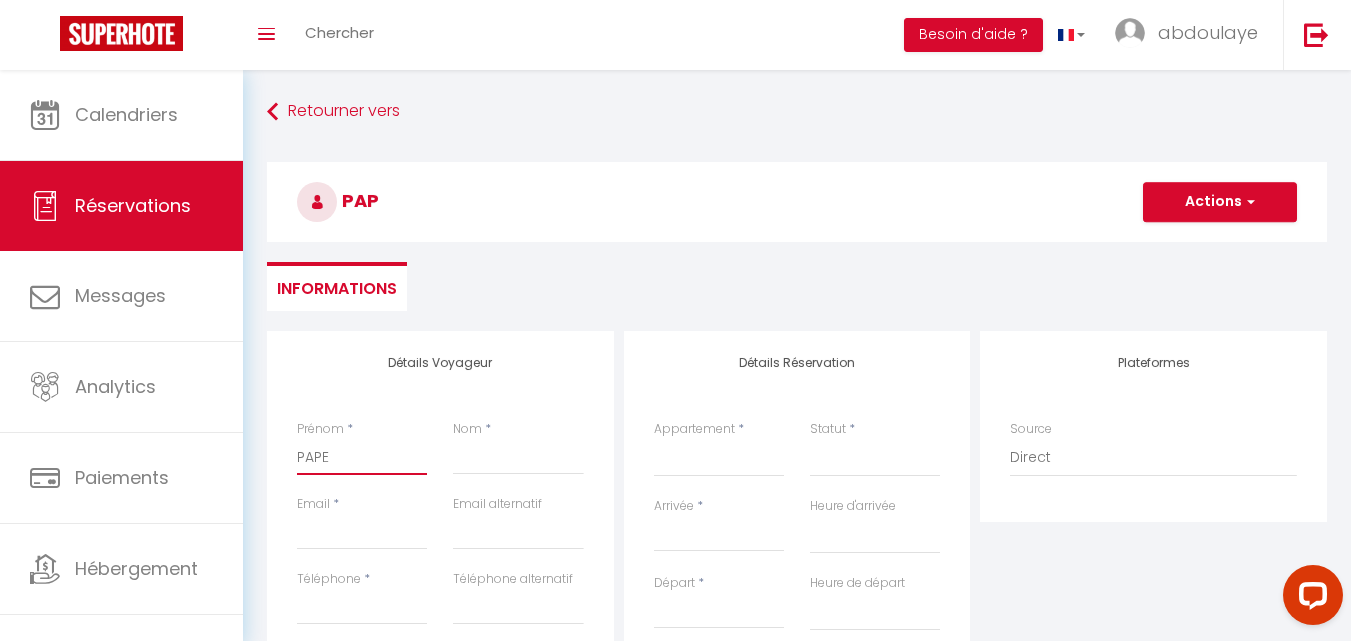 select 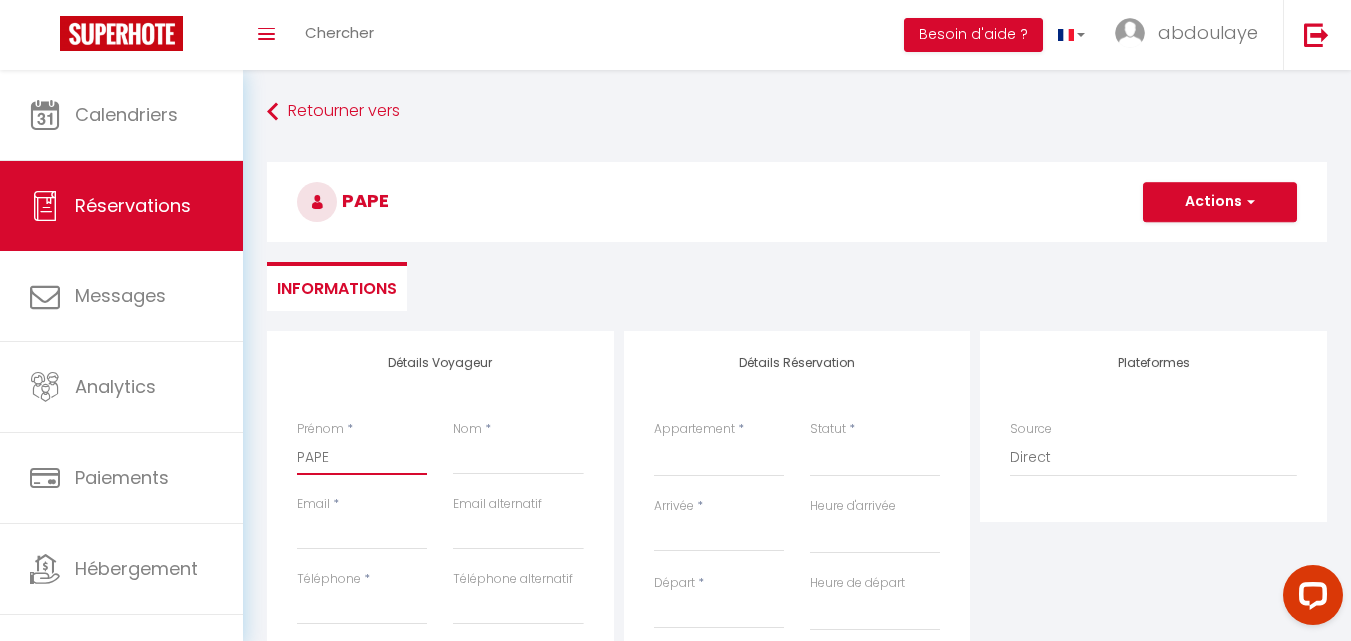 type on "PAPE" 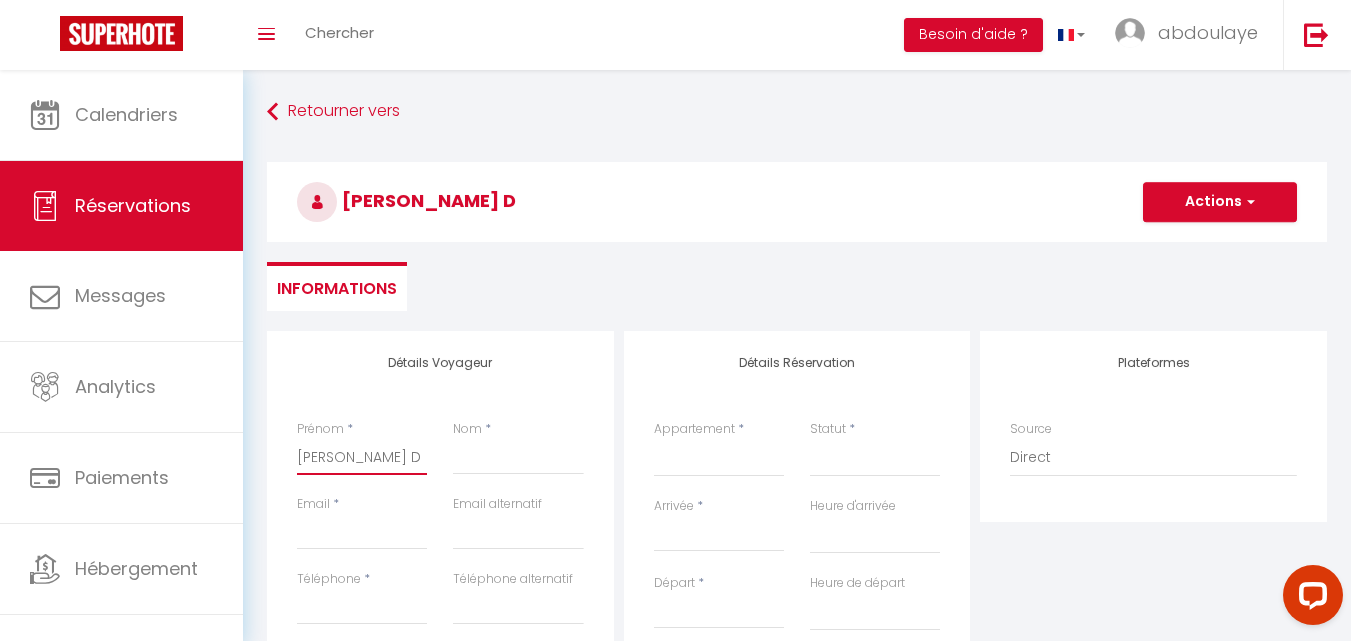 select 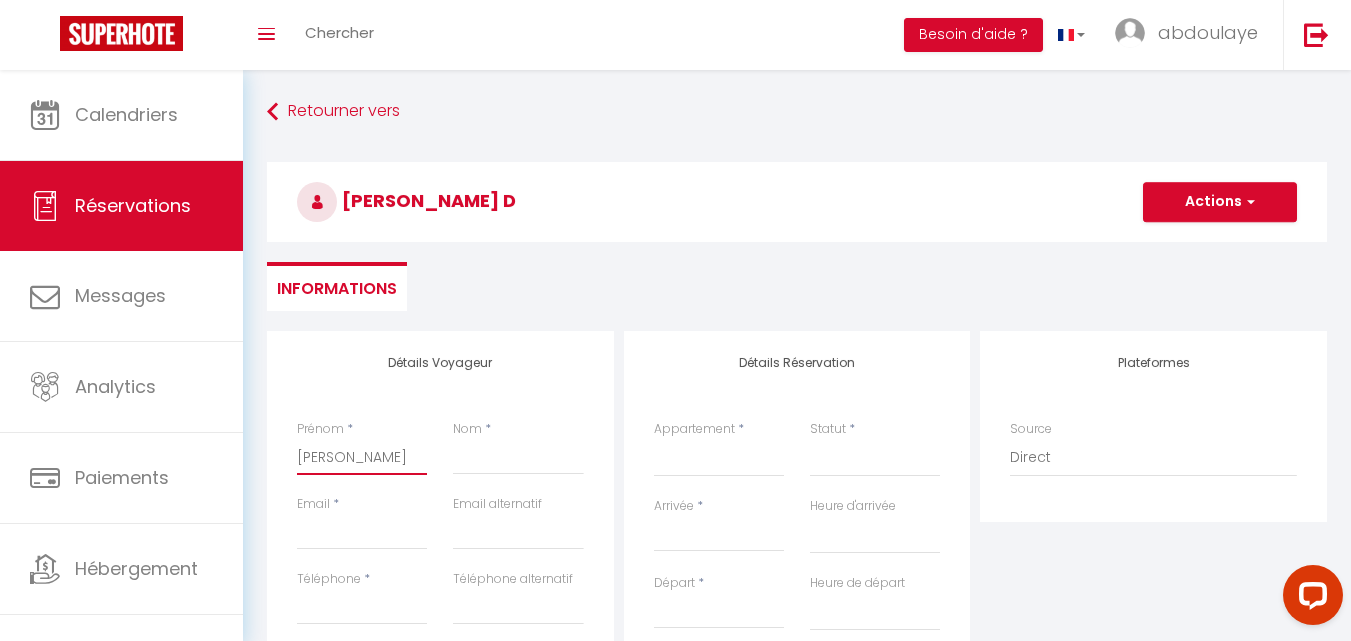 select 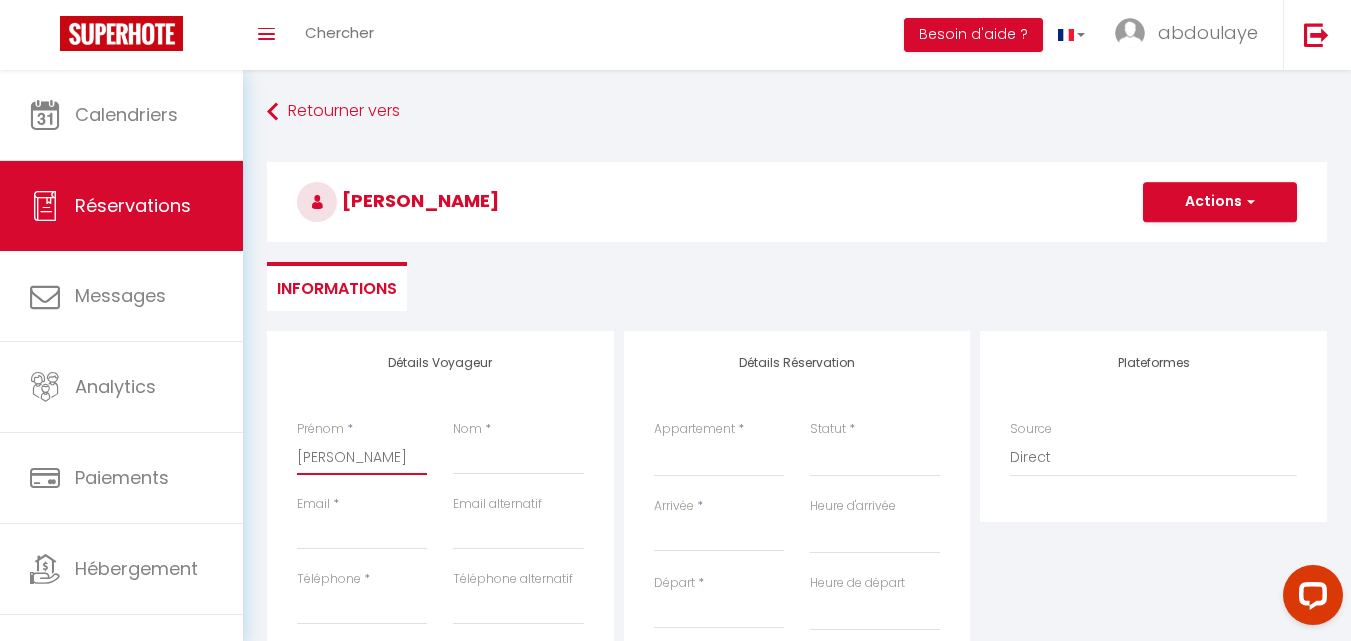 type on "[PERSON_NAME] DJI" 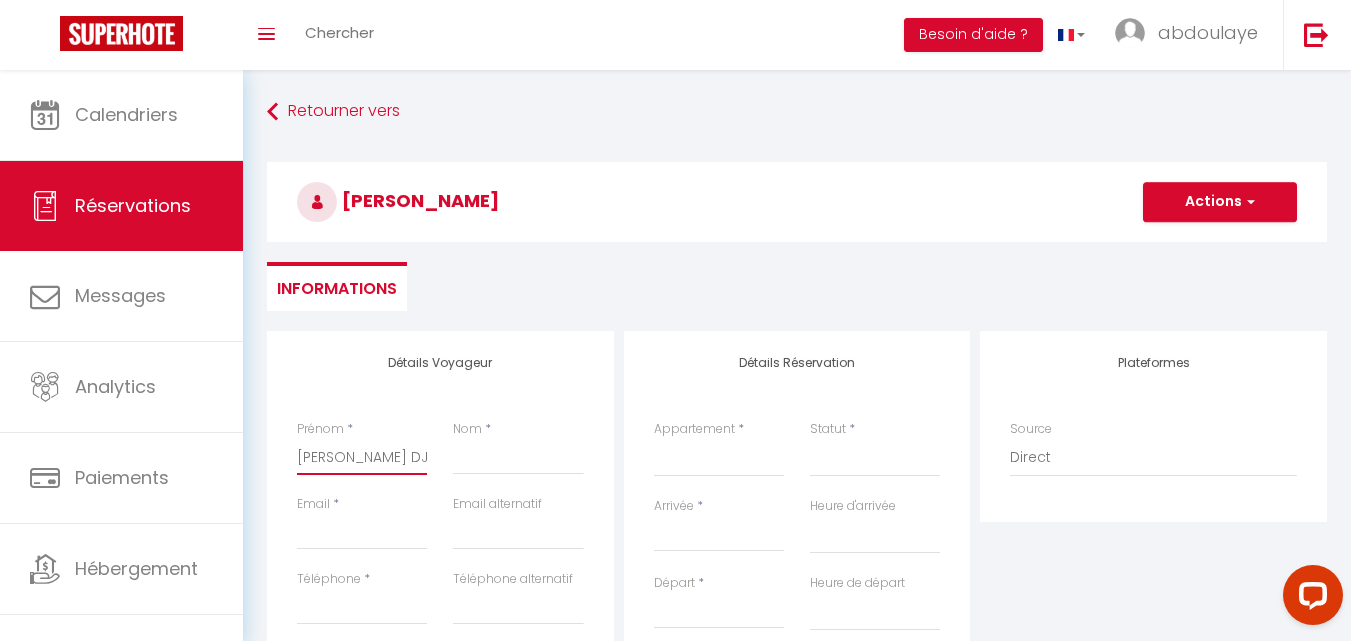 type 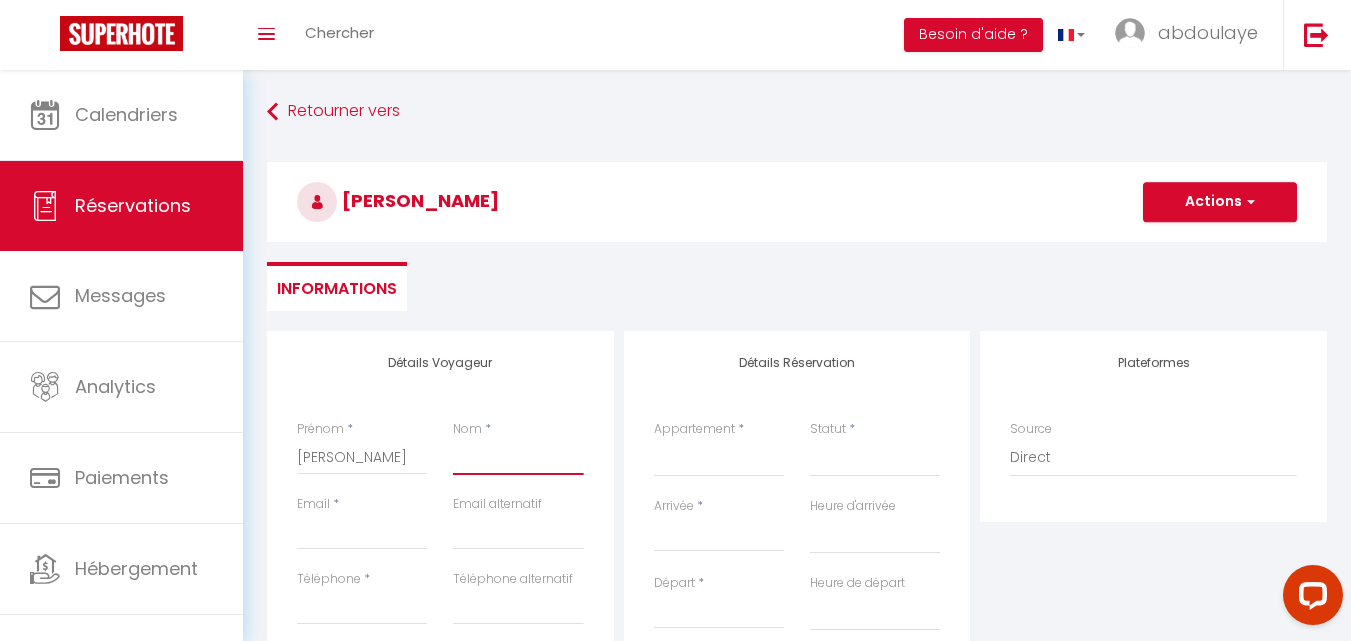 click on "Nom" at bounding box center (518, 457) 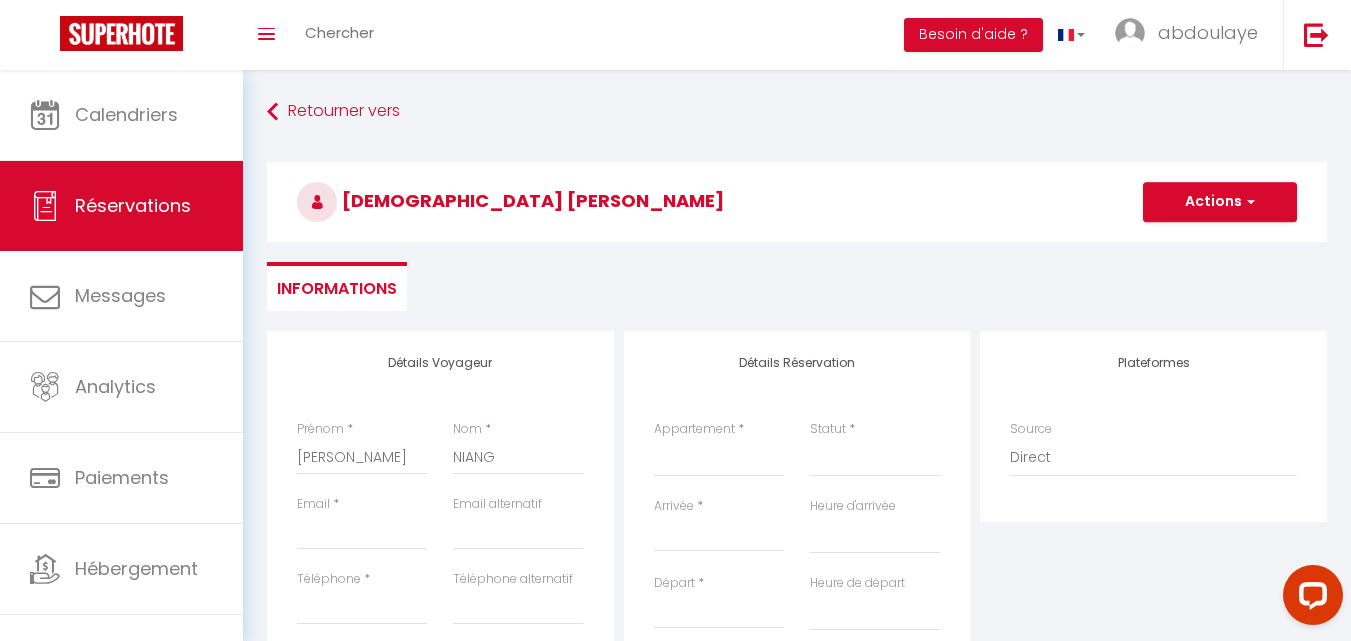 click on "Appartement" at bounding box center [694, 429] 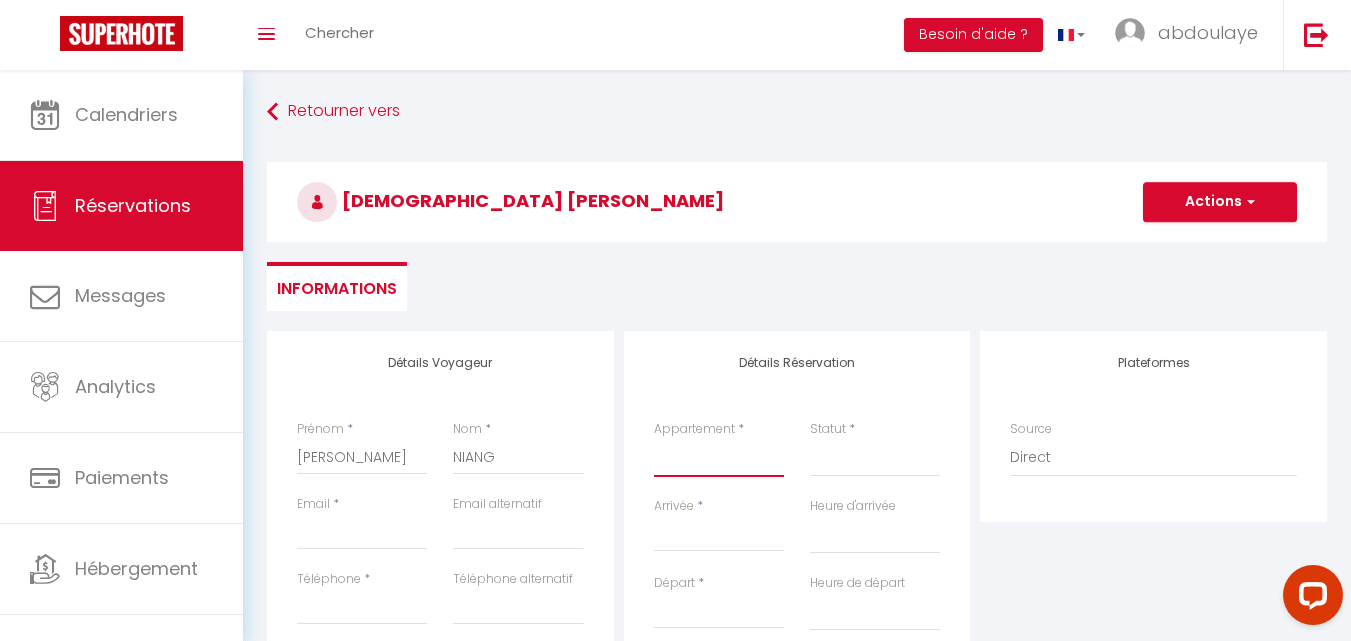click on "Studio 101 APT 103 APPT 104 studio 201 Studio 202 Studio 301 Studio 302 Studio 401 Studio 402 APT404 studio 501 Duplex 602 APT 603 APT604 APT 702" at bounding box center (719, 458) 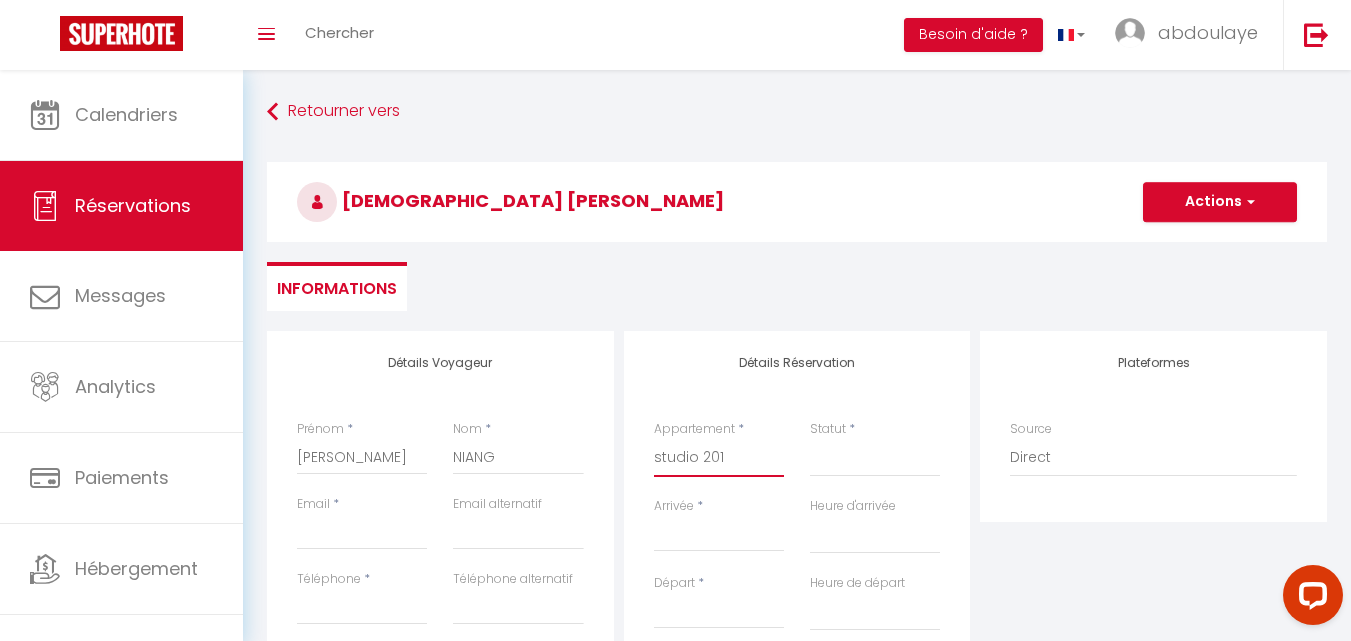 click on "Studio 101 APT 103 APPT 104 studio 201 Studio 202 Studio 301 Studio 302 Studio 401 Studio 402 APT404 studio 501 Duplex 602 APT 603 APT604 APT 702" at bounding box center (719, 458) 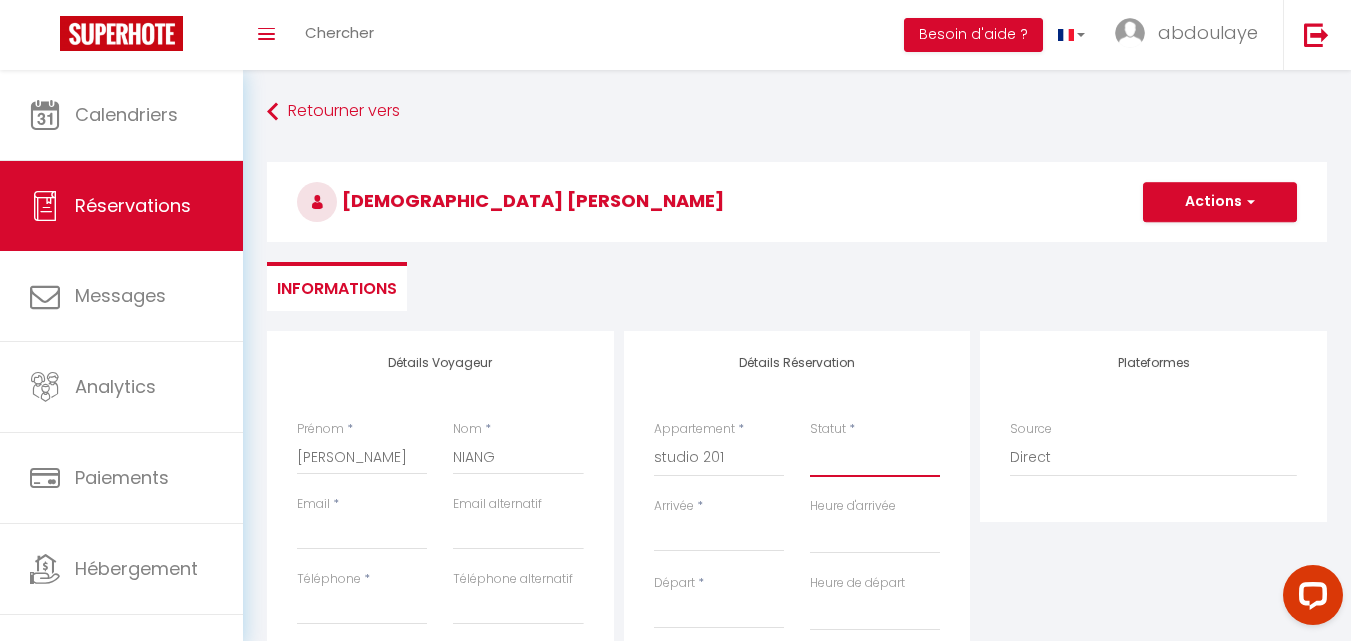 click on "Confirmé Non Confirmé [PERSON_NAME] par le voyageur No Show Request" at bounding box center (875, 458) 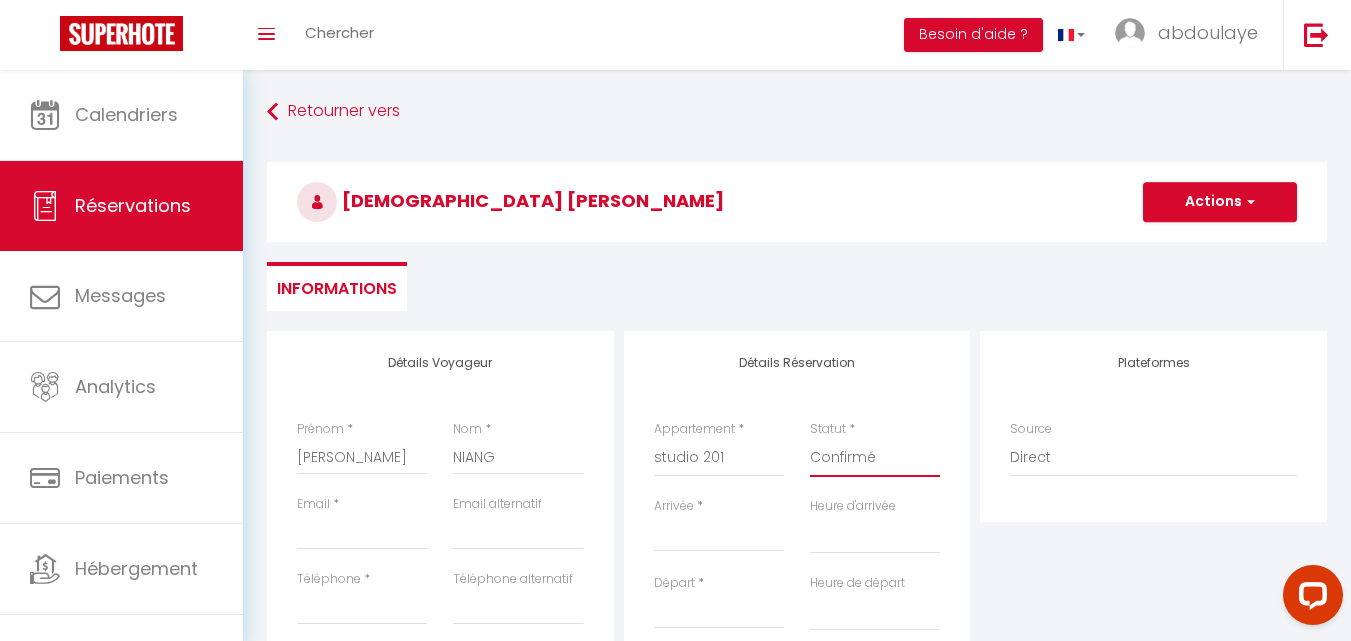 click on "Confirmé Non Confirmé [PERSON_NAME] par le voyageur No Show Request" at bounding box center [875, 458] 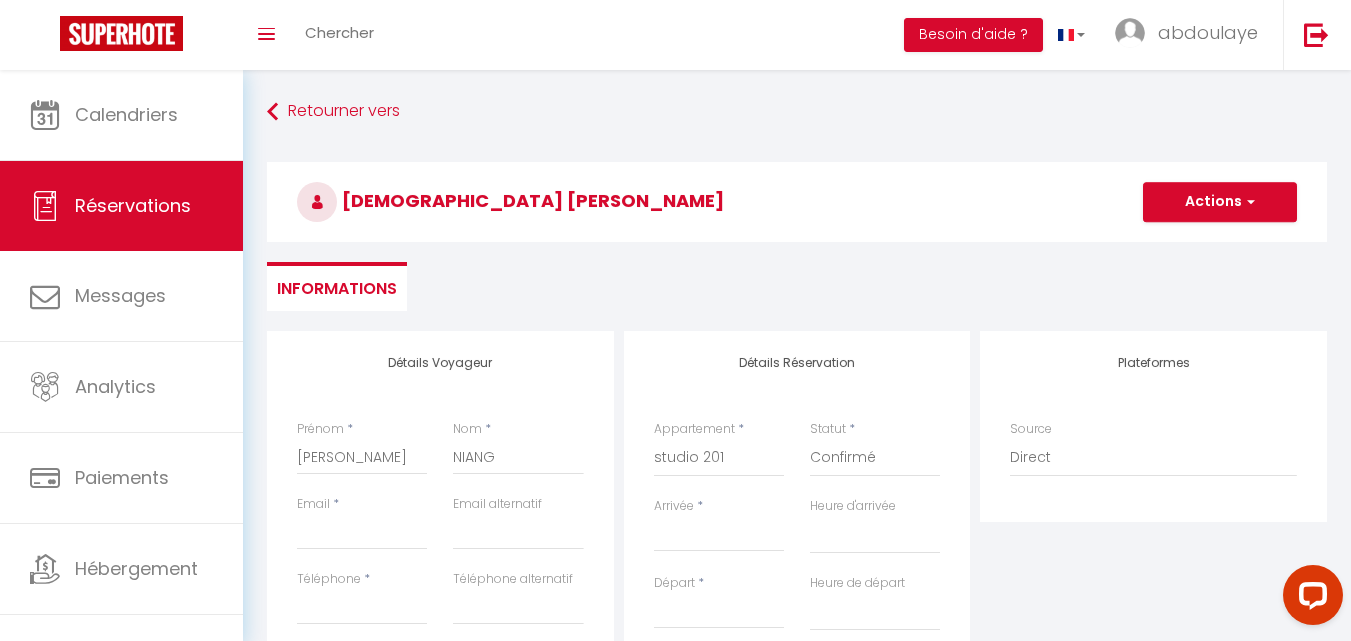 click on "Email" at bounding box center [313, 504] 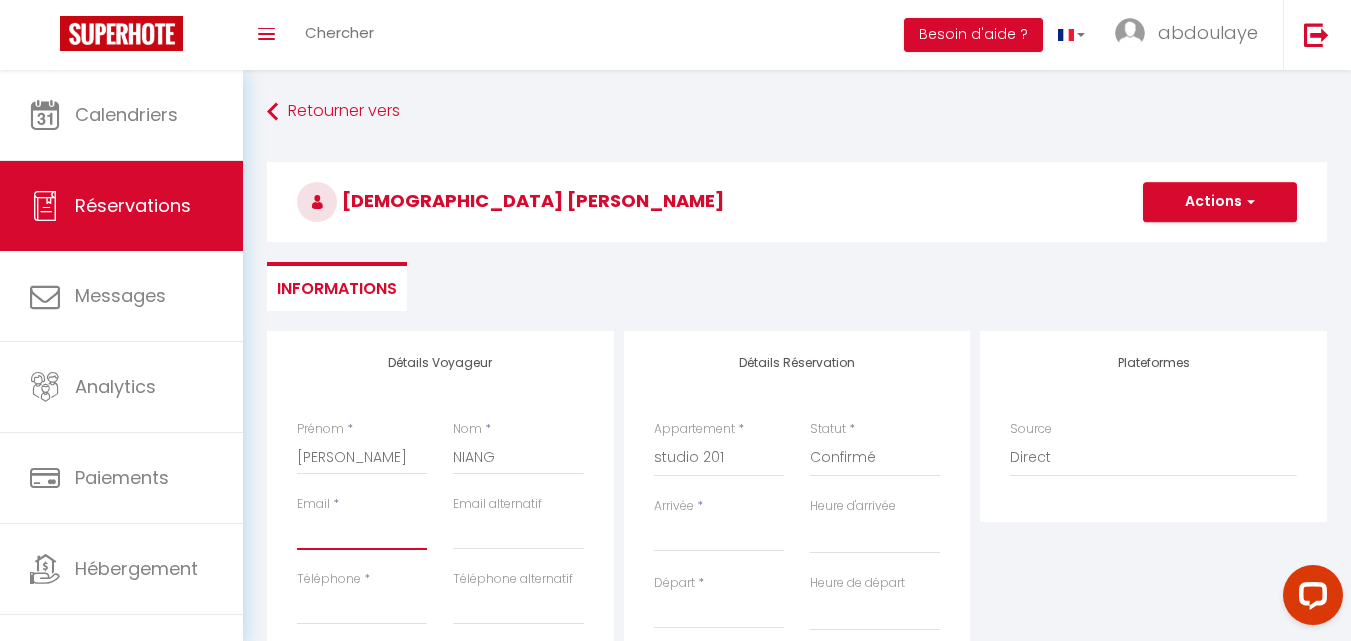 click on "Email client" at bounding box center [362, 532] 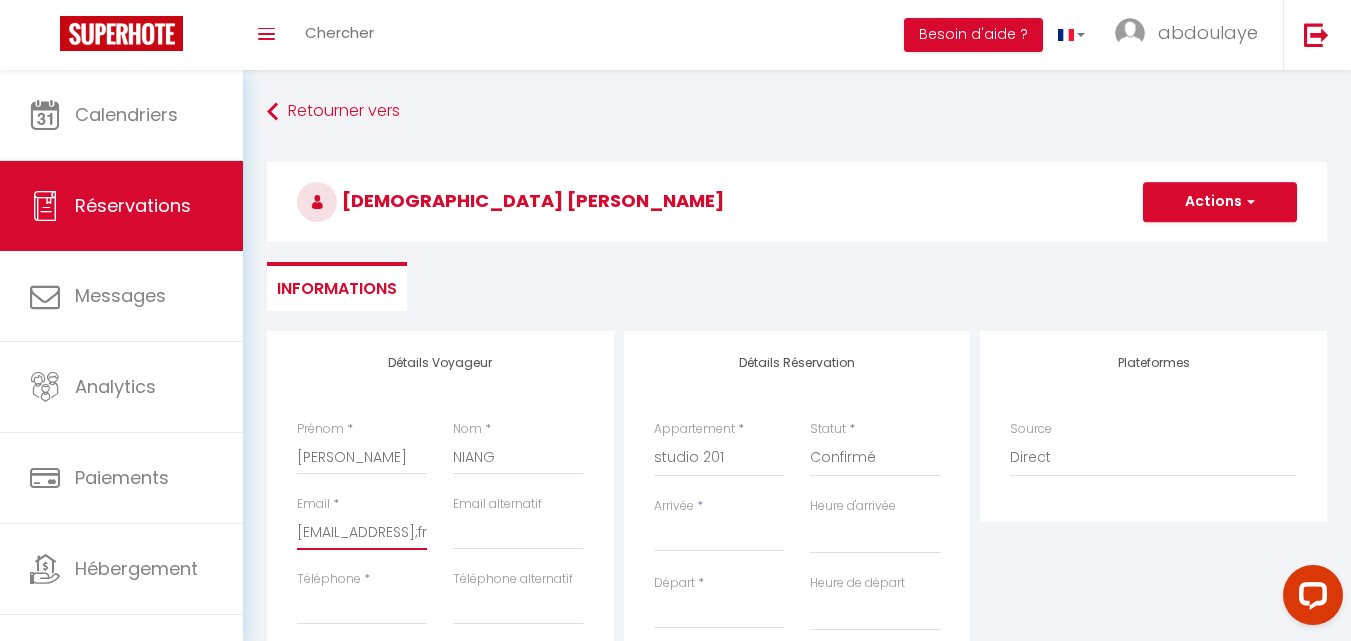 scroll, scrollTop: 0, scrollLeft: 17, axis: horizontal 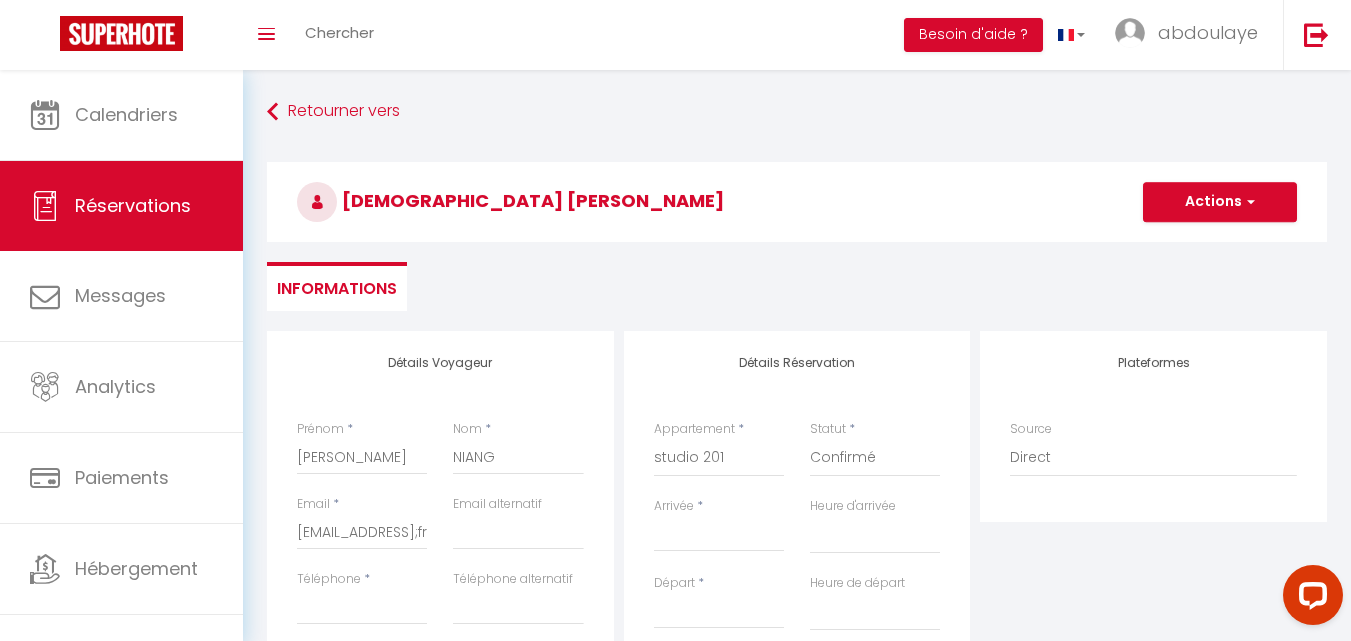 click on "Arrivée" at bounding box center (719, 536) 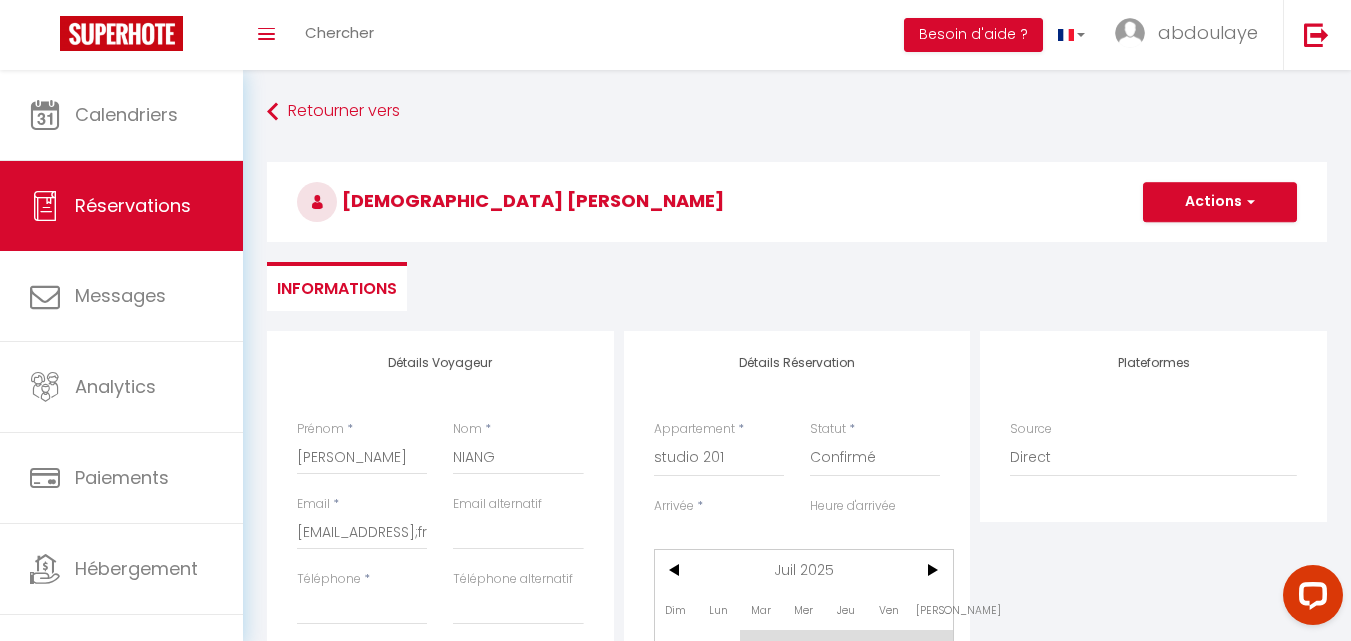 scroll, scrollTop: 545, scrollLeft: 0, axis: vertical 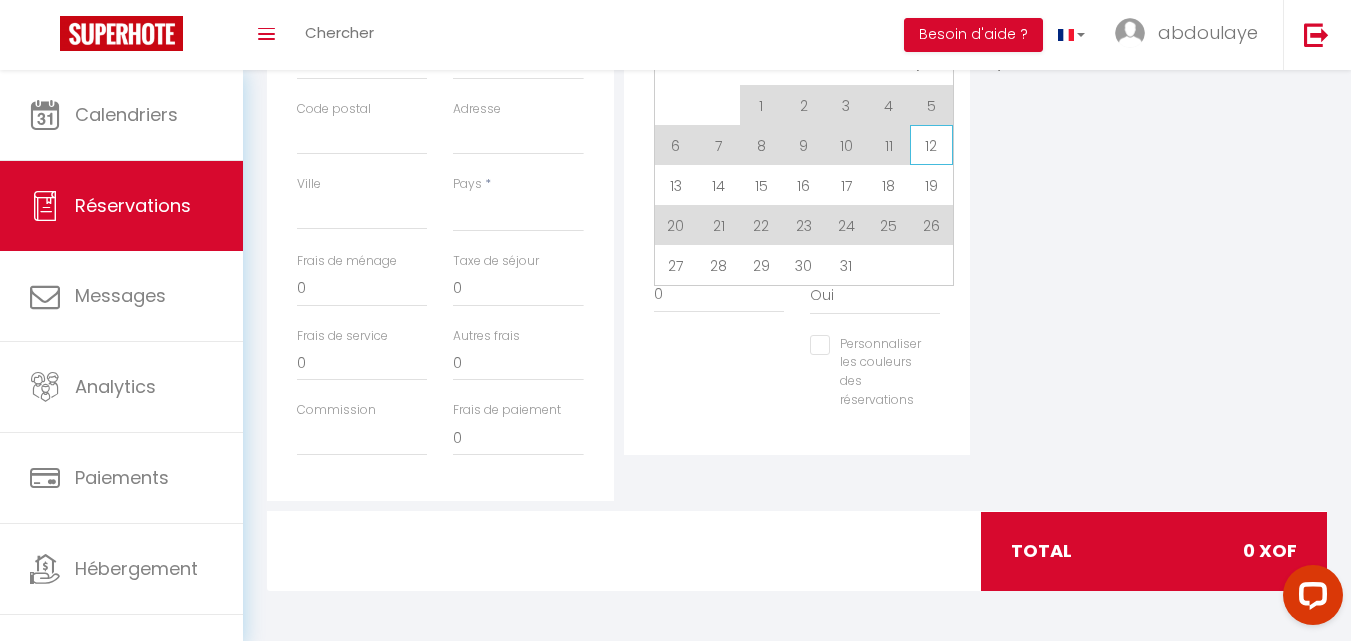click on "12" at bounding box center (931, 145) 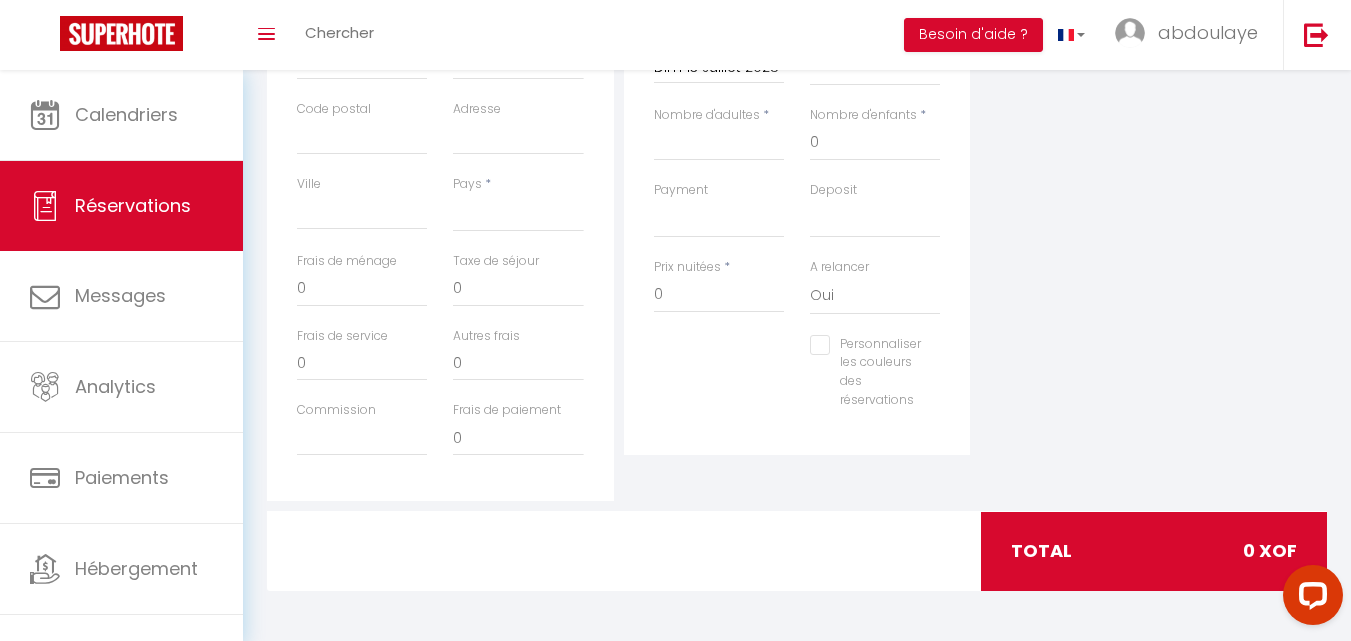 scroll, scrollTop: 0, scrollLeft: 0, axis: both 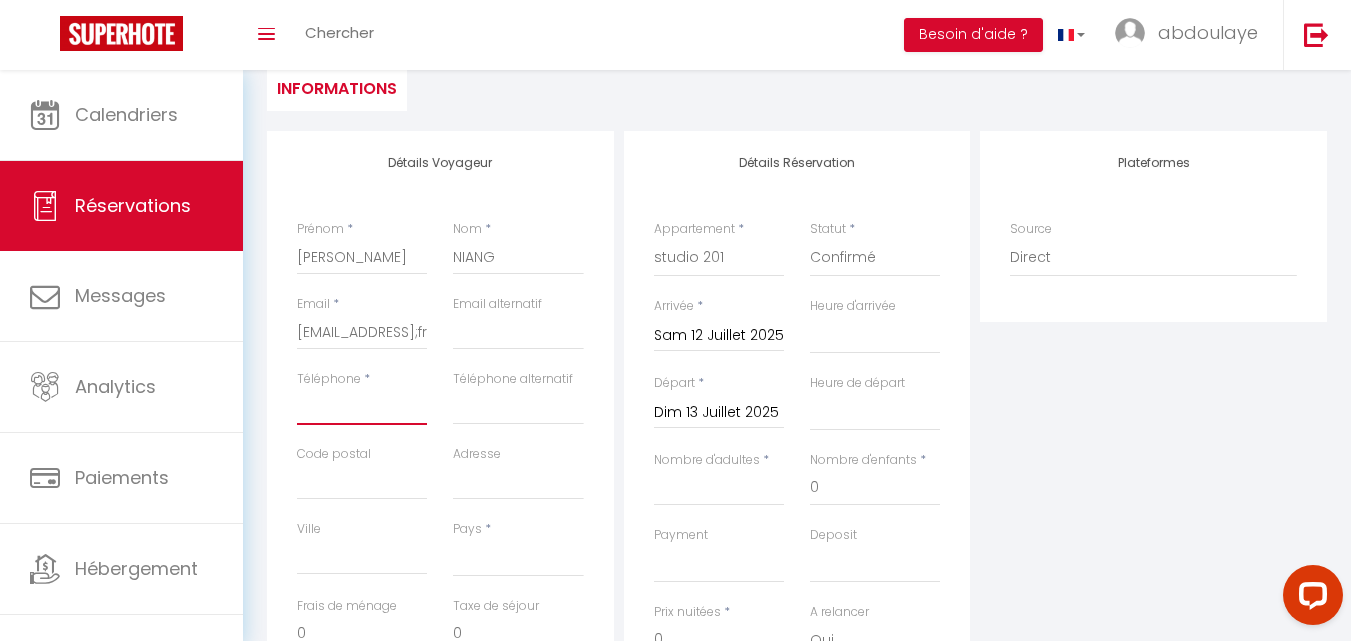 click on "Téléphone" at bounding box center (362, 407) 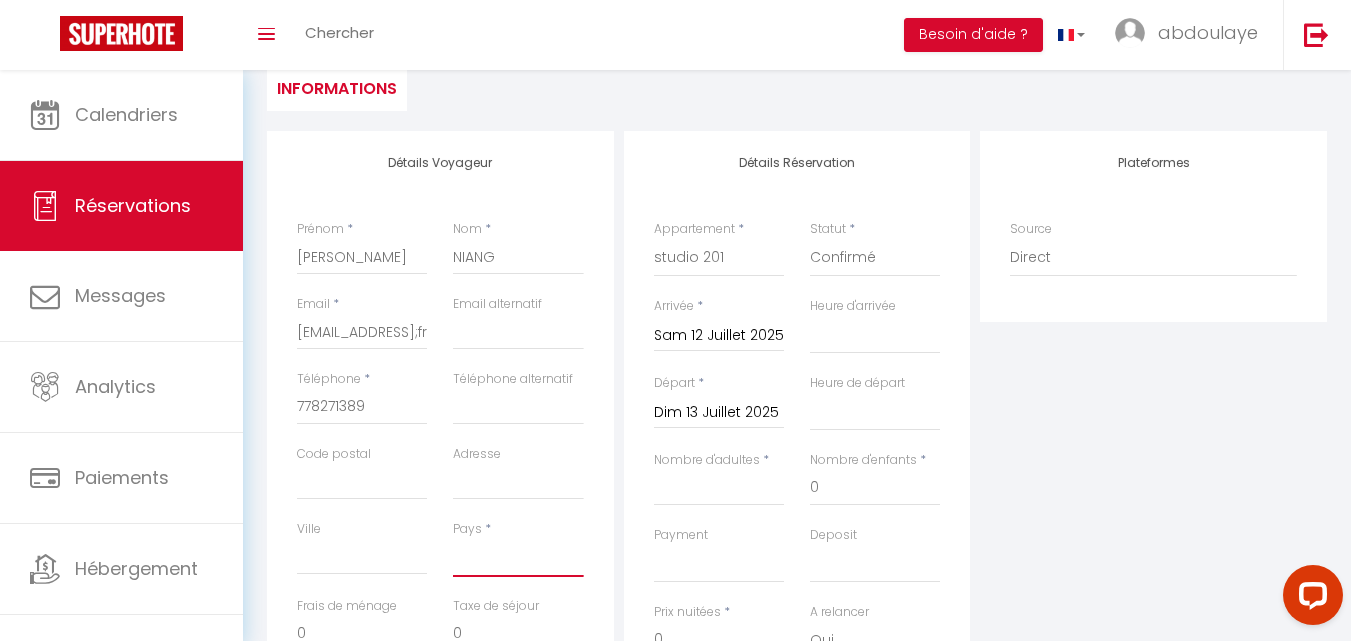 click on "[GEOGRAPHIC_DATA]
[GEOGRAPHIC_DATA]
[GEOGRAPHIC_DATA]
[GEOGRAPHIC_DATA]
[GEOGRAPHIC_DATA]
[US_STATE]
[GEOGRAPHIC_DATA]
[GEOGRAPHIC_DATA]
[GEOGRAPHIC_DATA]
[GEOGRAPHIC_DATA]
[GEOGRAPHIC_DATA]
[GEOGRAPHIC_DATA]
[GEOGRAPHIC_DATA]
[GEOGRAPHIC_DATA]
[GEOGRAPHIC_DATA]
[GEOGRAPHIC_DATA]
[GEOGRAPHIC_DATA]
[GEOGRAPHIC_DATA]
[GEOGRAPHIC_DATA]
[GEOGRAPHIC_DATA]
[GEOGRAPHIC_DATA]
[GEOGRAPHIC_DATA]
[GEOGRAPHIC_DATA]
[GEOGRAPHIC_DATA]" at bounding box center [518, 558] 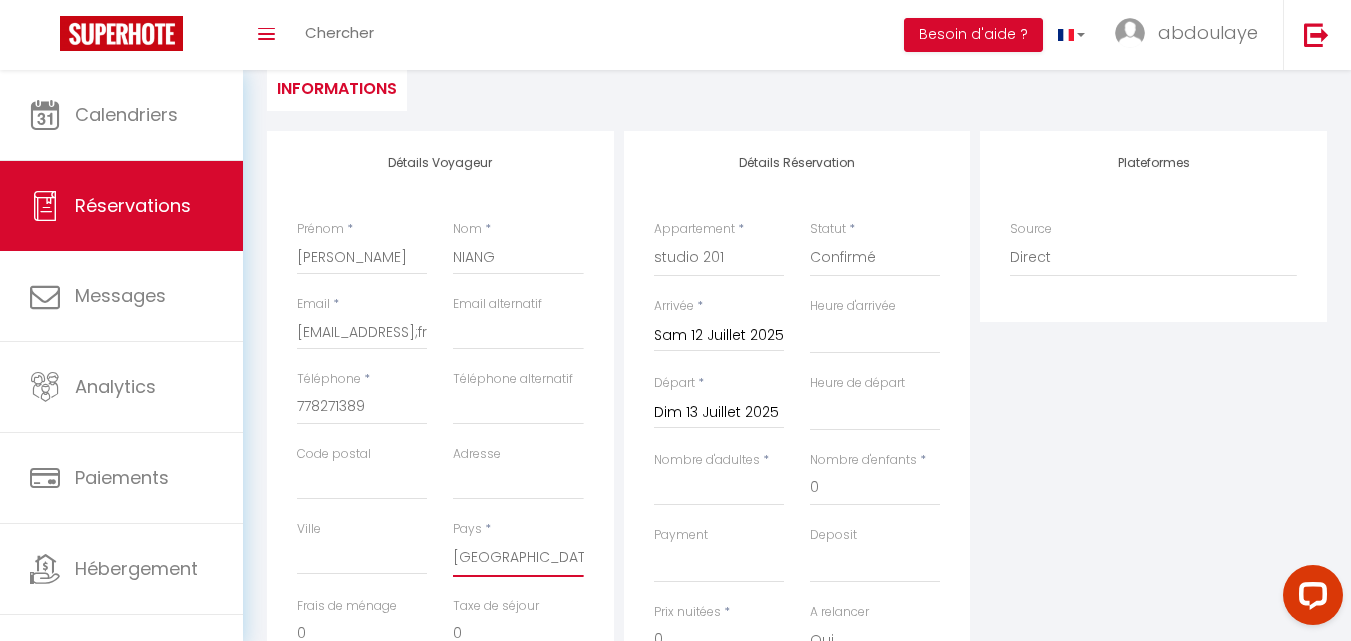click on "[GEOGRAPHIC_DATA]
[GEOGRAPHIC_DATA]
[GEOGRAPHIC_DATA]
[GEOGRAPHIC_DATA]
[GEOGRAPHIC_DATA]
[US_STATE]
[GEOGRAPHIC_DATA]
[GEOGRAPHIC_DATA]
[GEOGRAPHIC_DATA]
[GEOGRAPHIC_DATA]
[GEOGRAPHIC_DATA]
[GEOGRAPHIC_DATA]
[GEOGRAPHIC_DATA]
[GEOGRAPHIC_DATA]
[GEOGRAPHIC_DATA]
[GEOGRAPHIC_DATA]
[GEOGRAPHIC_DATA]
[GEOGRAPHIC_DATA]
[GEOGRAPHIC_DATA]
[GEOGRAPHIC_DATA]
[GEOGRAPHIC_DATA]
[GEOGRAPHIC_DATA]
[GEOGRAPHIC_DATA]
[GEOGRAPHIC_DATA]" at bounding box center (518, 558) 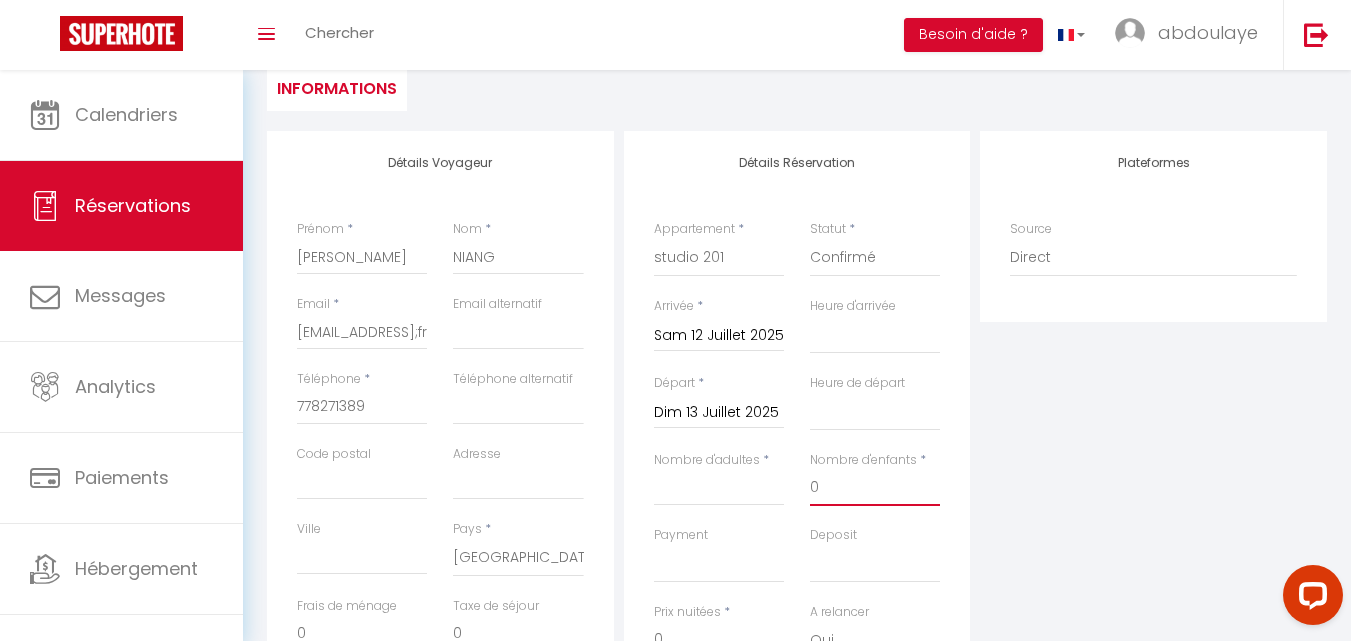 click on "0" at bounding box center [875, 488] 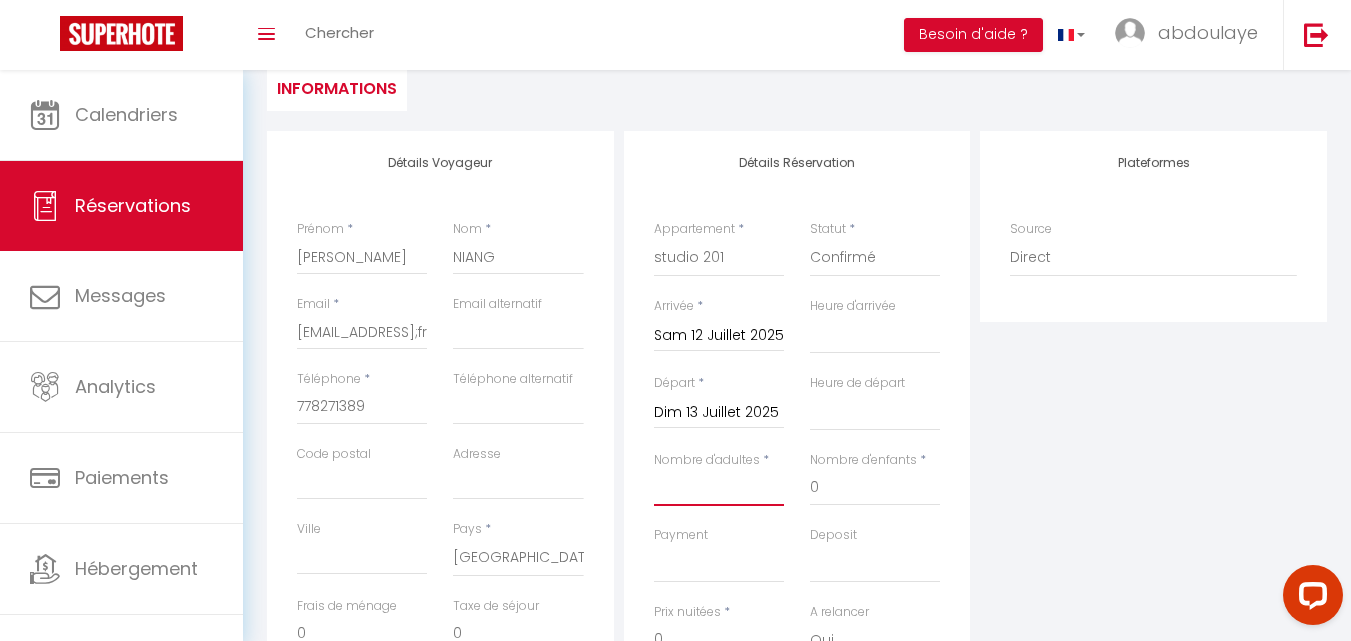 click on "Nombre d'adultes" at bounding box center (719, 488) 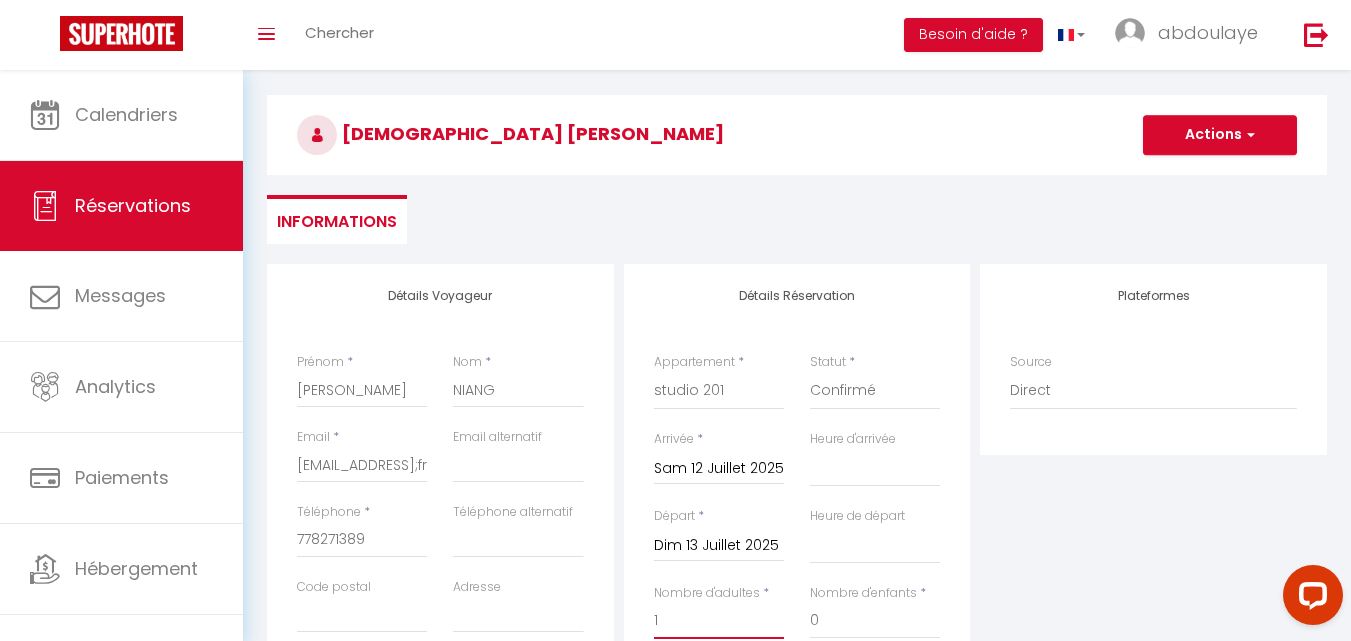 scroll, scrollTop: 0, scrollLeft: 0, axis: both 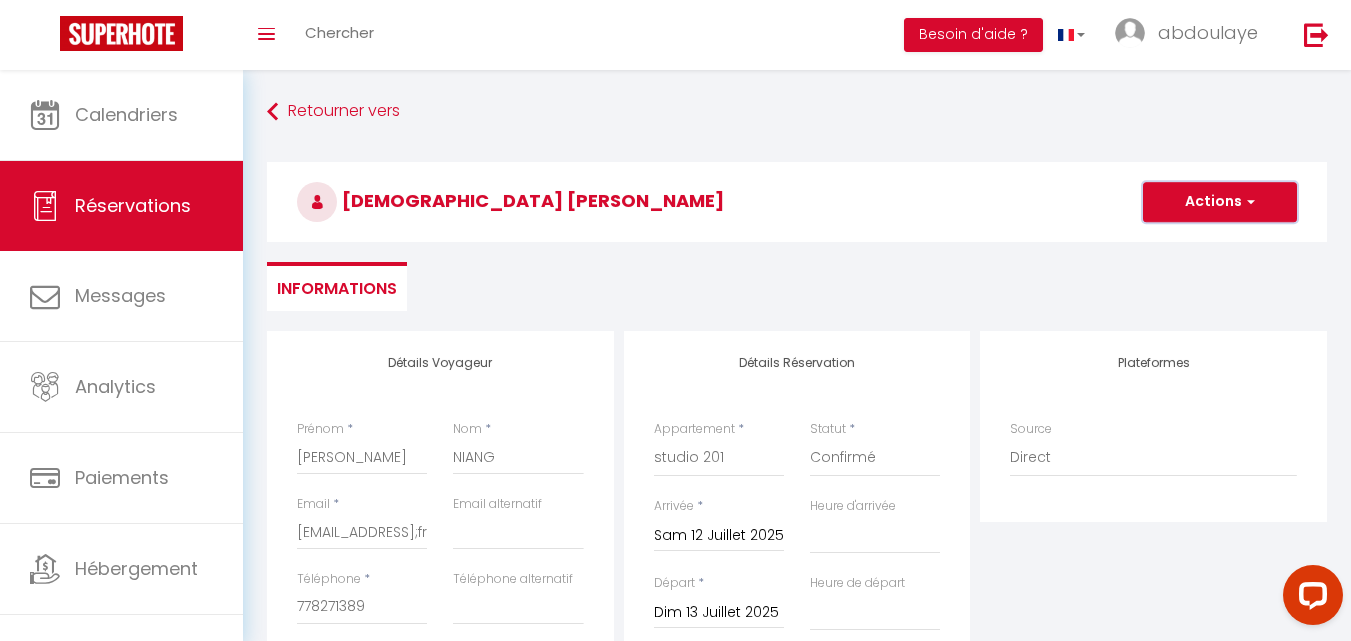 click on "Actions" at bounding box center (1220, 202) 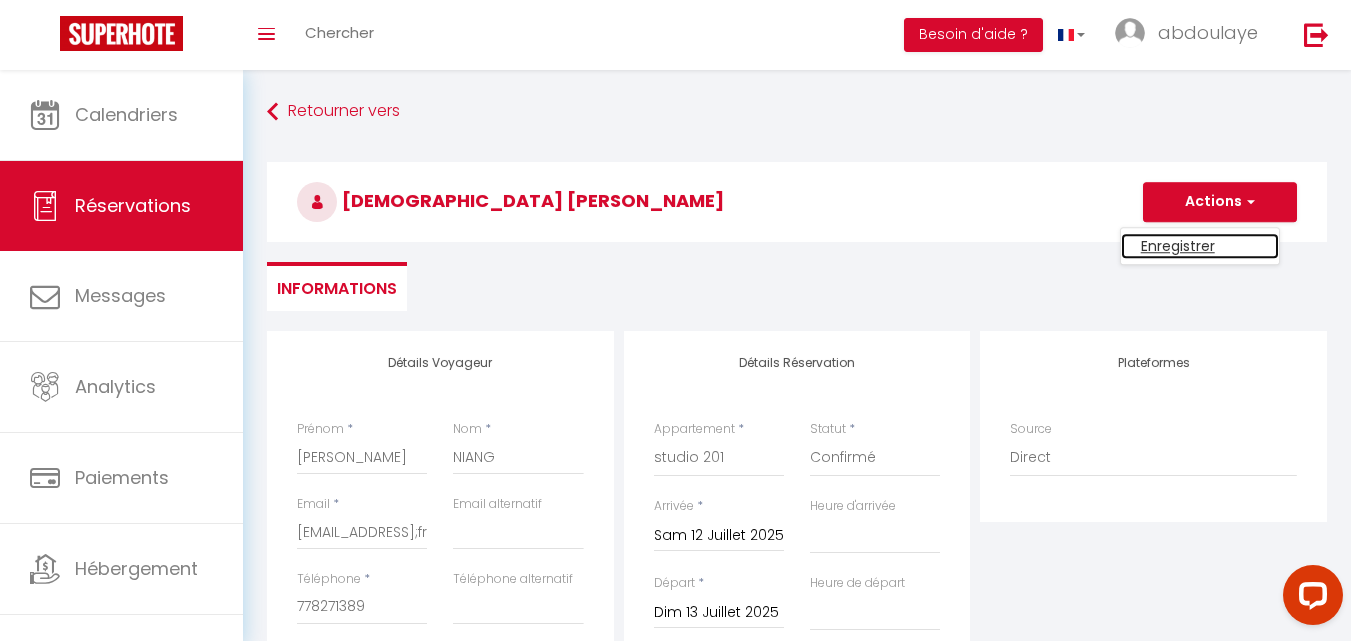 click on "Enregistrer" at bounding box center [1200, 246] 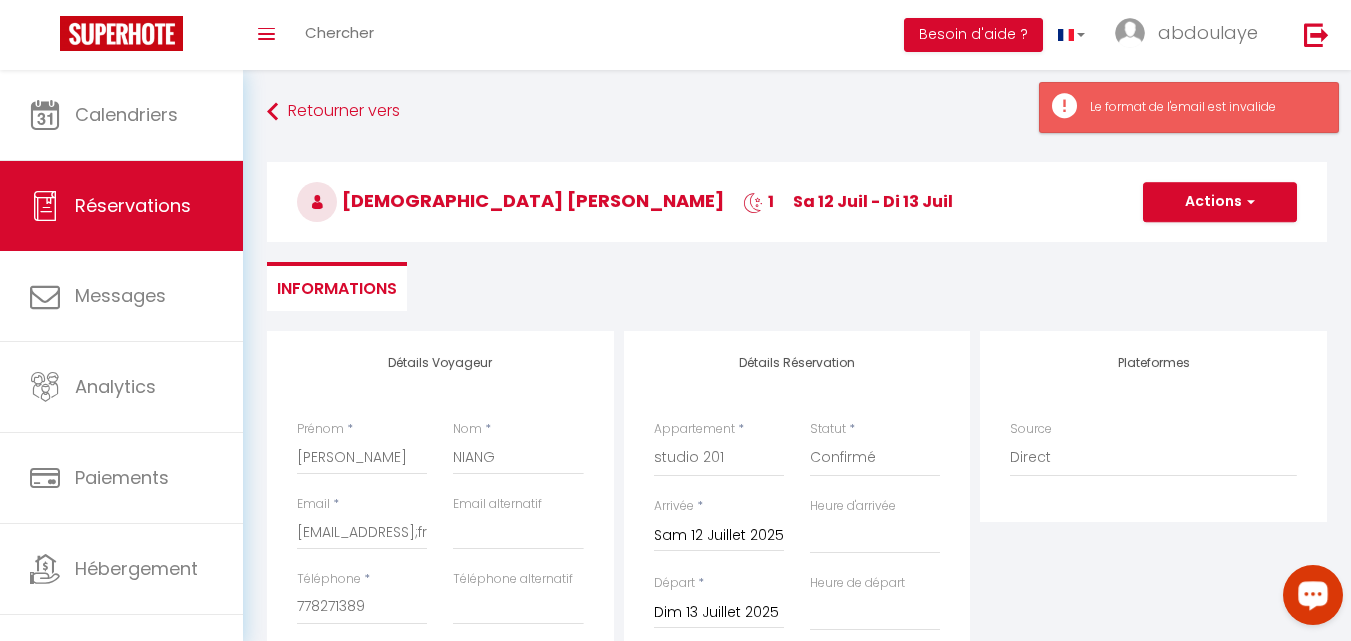 click at bounding box center [1309, 599] 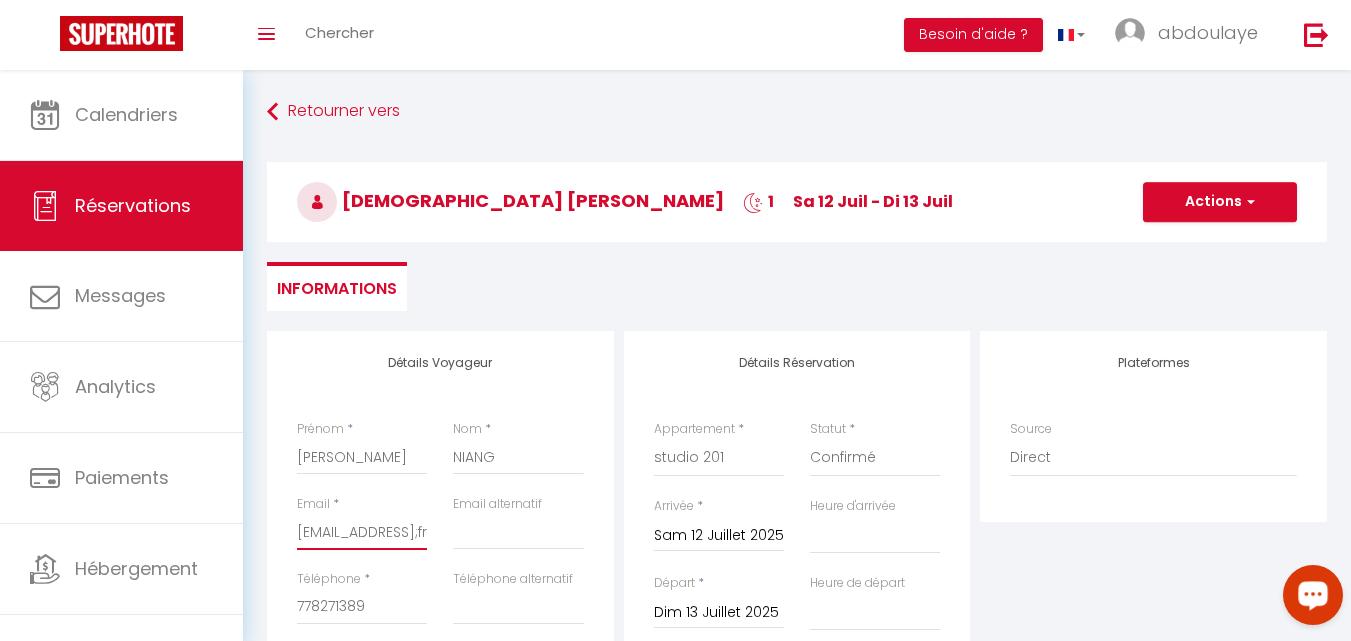 click on "[EMAIL_ADDRESS];fr" at bounding box center (362, 532) 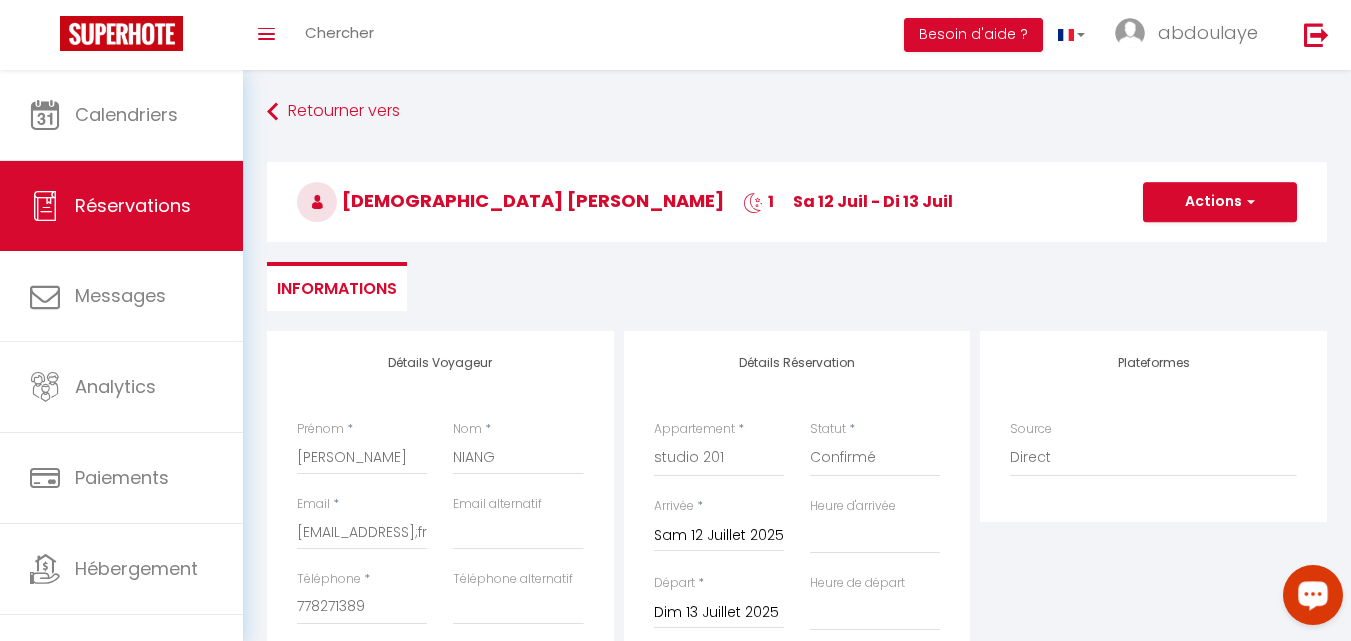click on "Retourner vers    [DEMOGRAPHIC_DATA] [PERSON_NAME]   1
sa 12 Juil - di 13 Juil
Actions
Enregistrer
Actions
Enregistrer   Aperçu et éditer   Envoyer la facture   Copier le lien
Actions
Voir le contrat   Envoyer le contrat   Copier le lien
Actions
Encaisser un paiement     Encaisser une caution     Créer nouveau [PERSON_NAME]     Créer nouveau lien caution     Envoyer un paiement global
Actions
Informations" at bounding box center [797, 212] 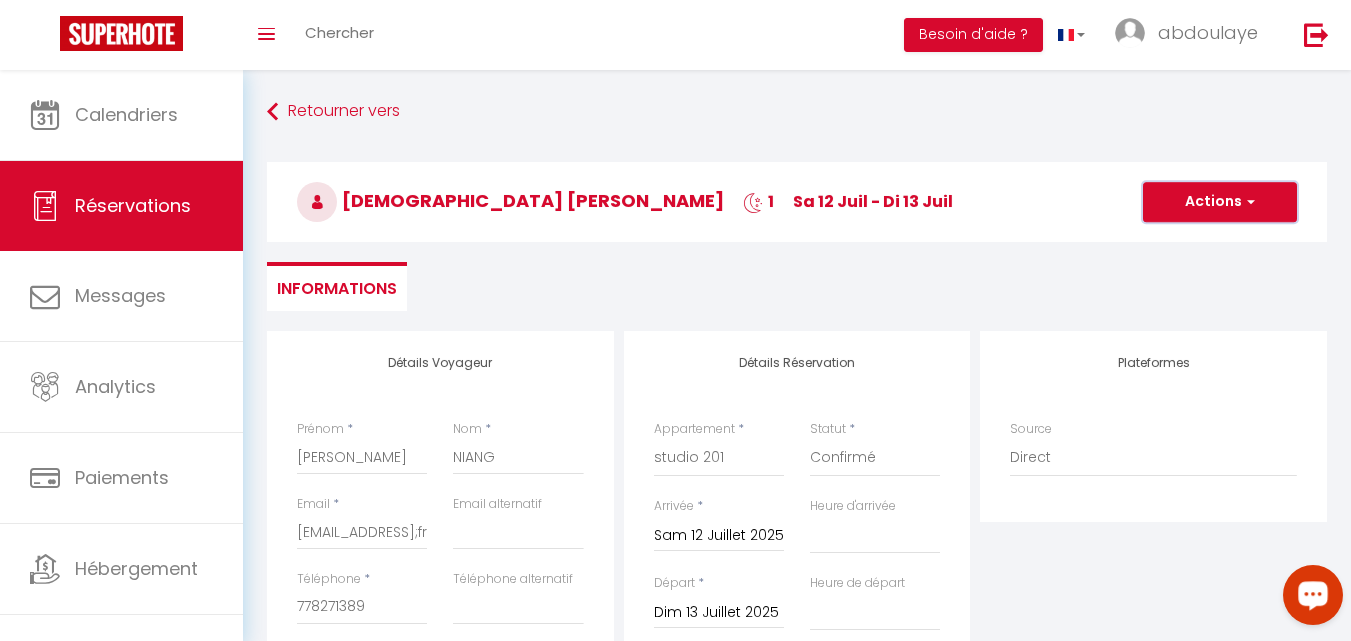 click on "Actions" at bounding box center (1220, 202) 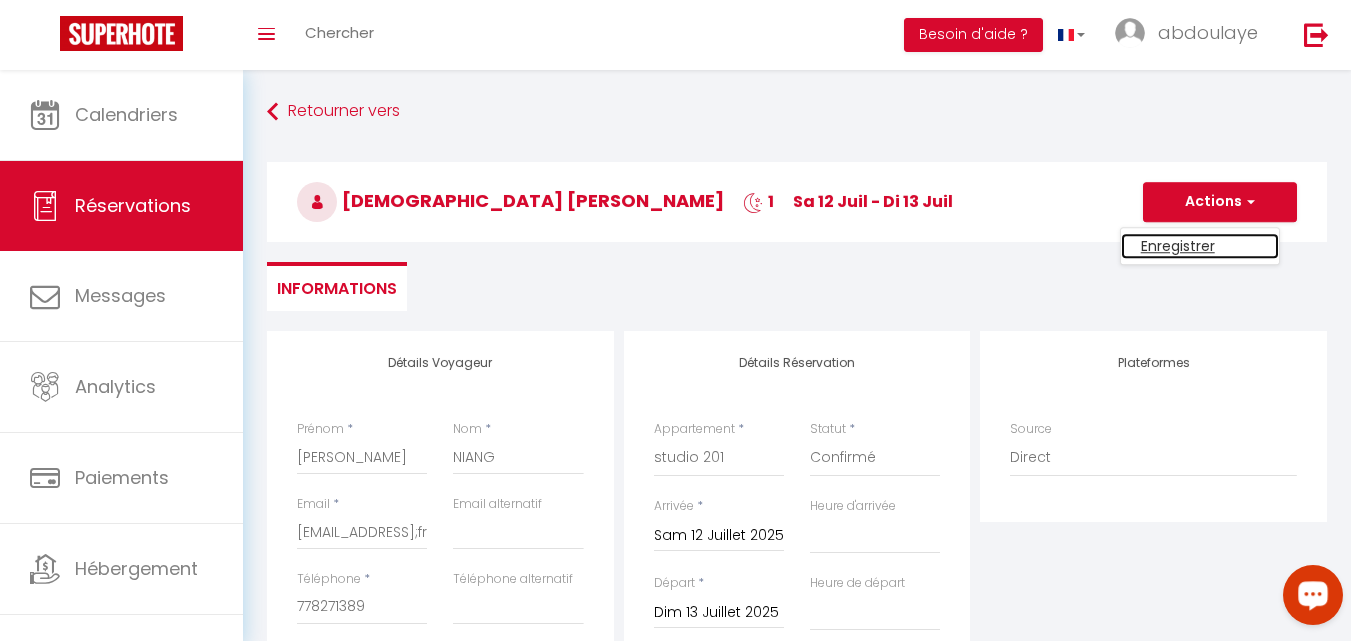 click on "Enregistrer" at bounding box center (1200, 246) 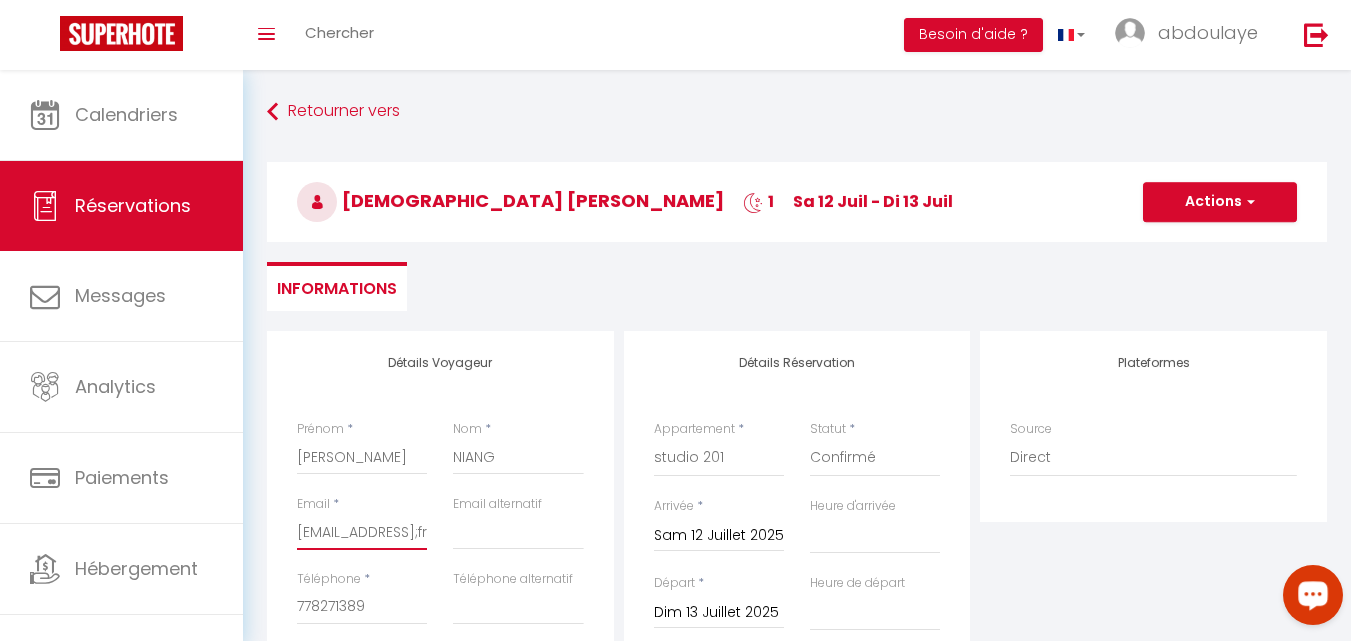 click on "[EMAIL_ADDRESS];fr" at bounding box center [362, 532] 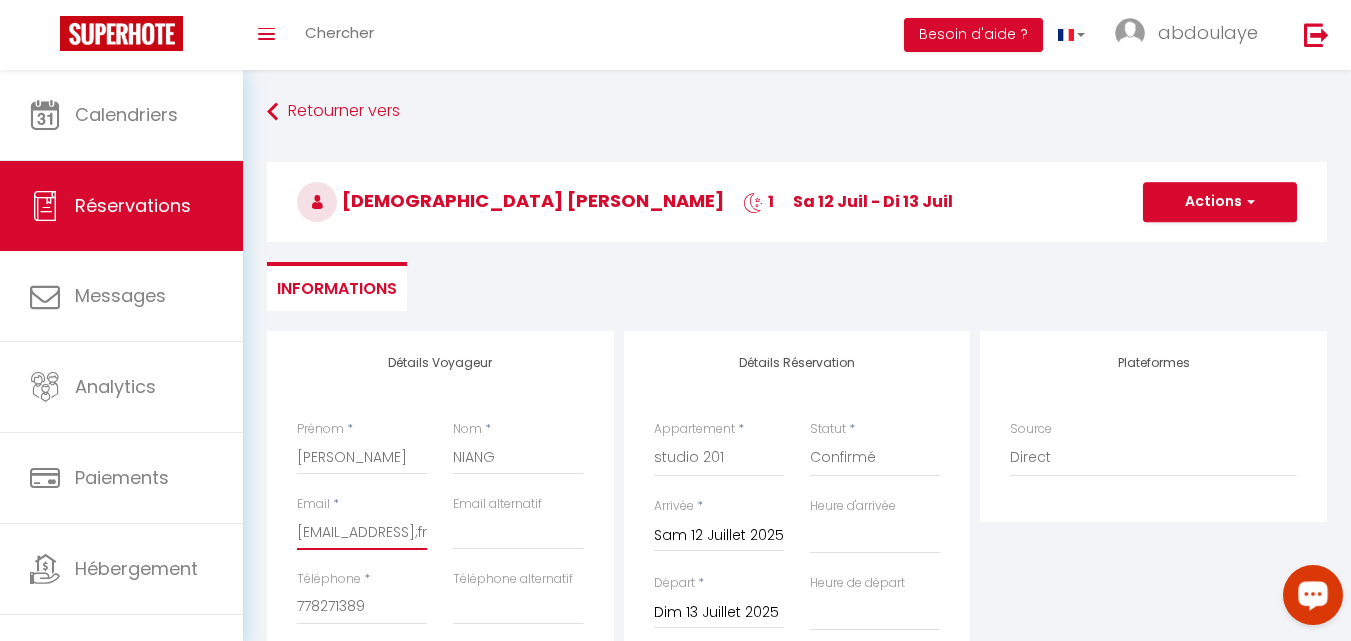 click on "[EMAIL_ADDRESS];fr" at bounding box center (362, 532) 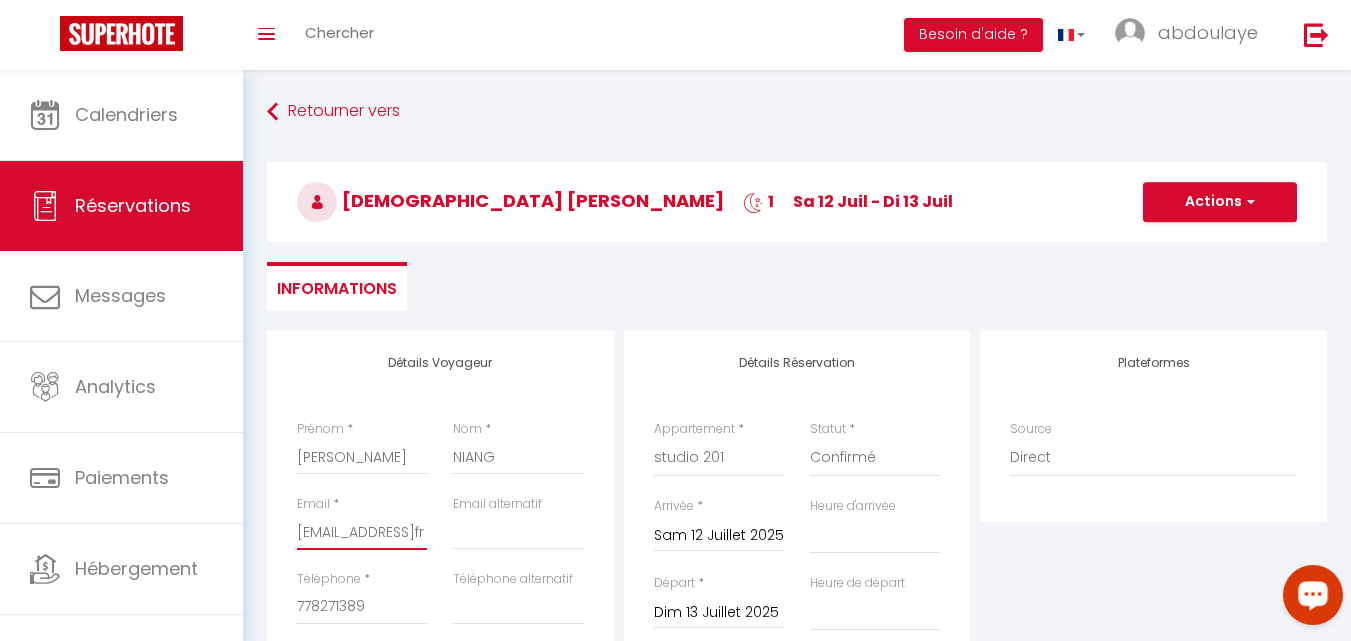 scroll, scrollTop: 0, scrollLeft: 31, axis: horizontal 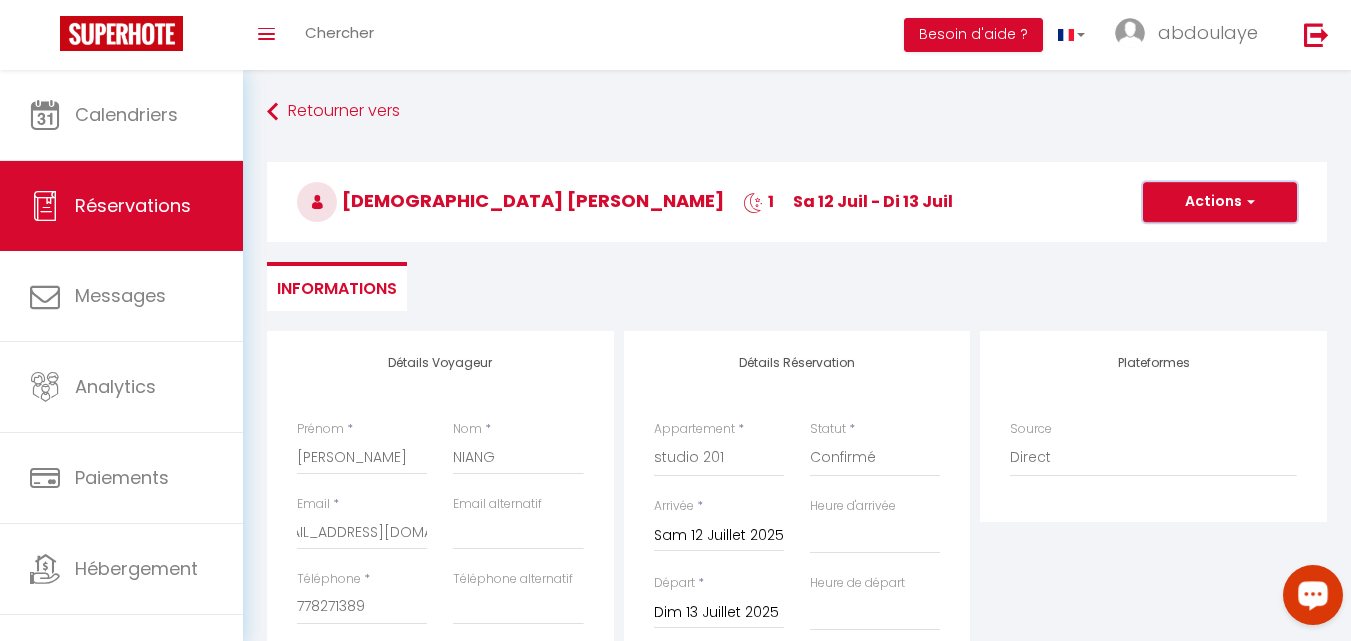 click on "Actions" at bounding box center (1220, 202) 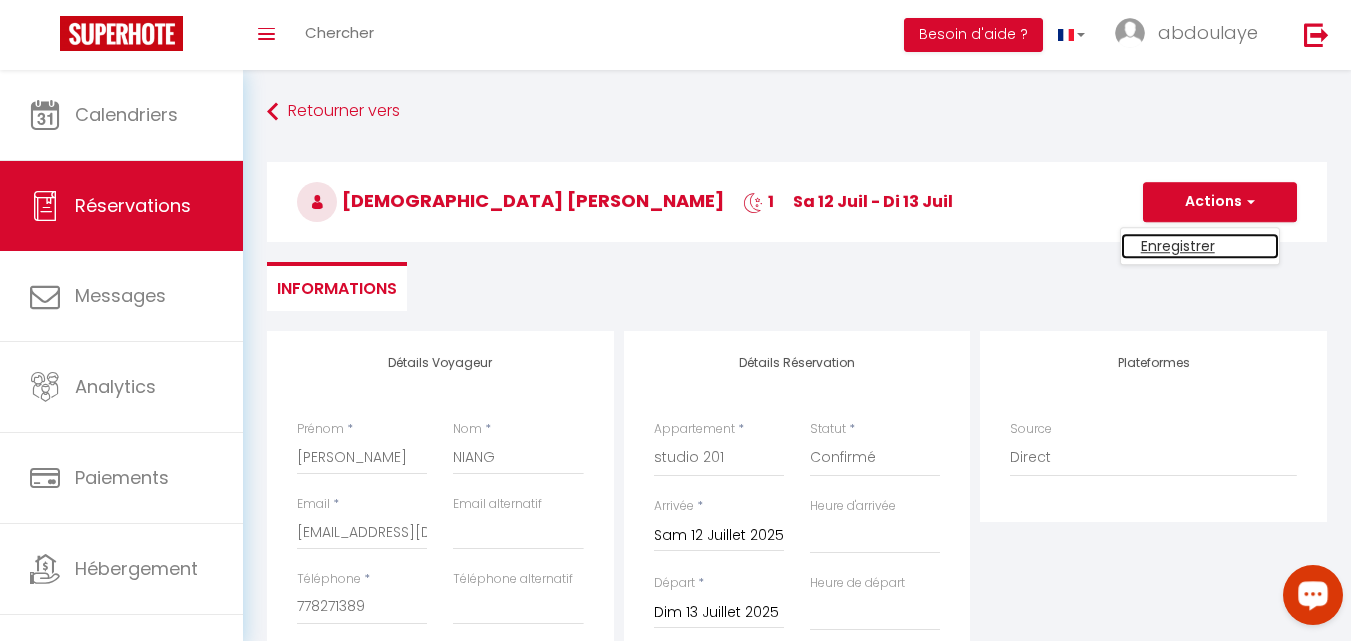 click on "Enregistrer" at bounding box center (1200, 246) 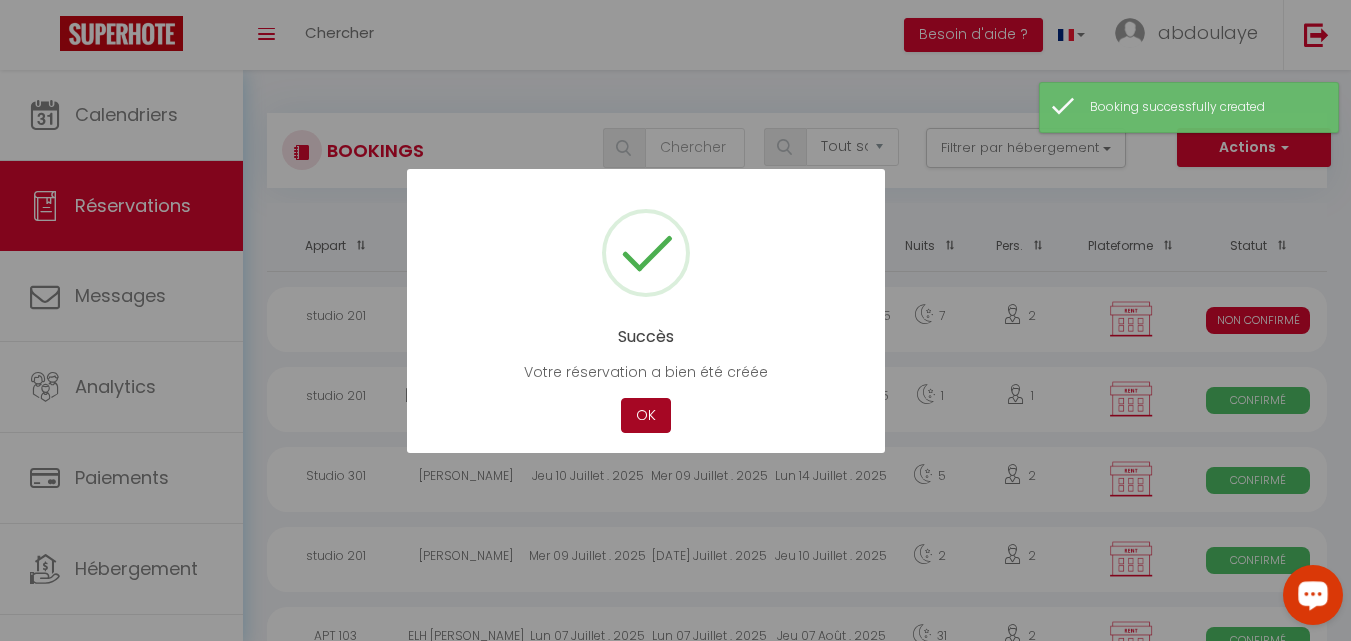 click on "OK" at bounding box center [646, 415] 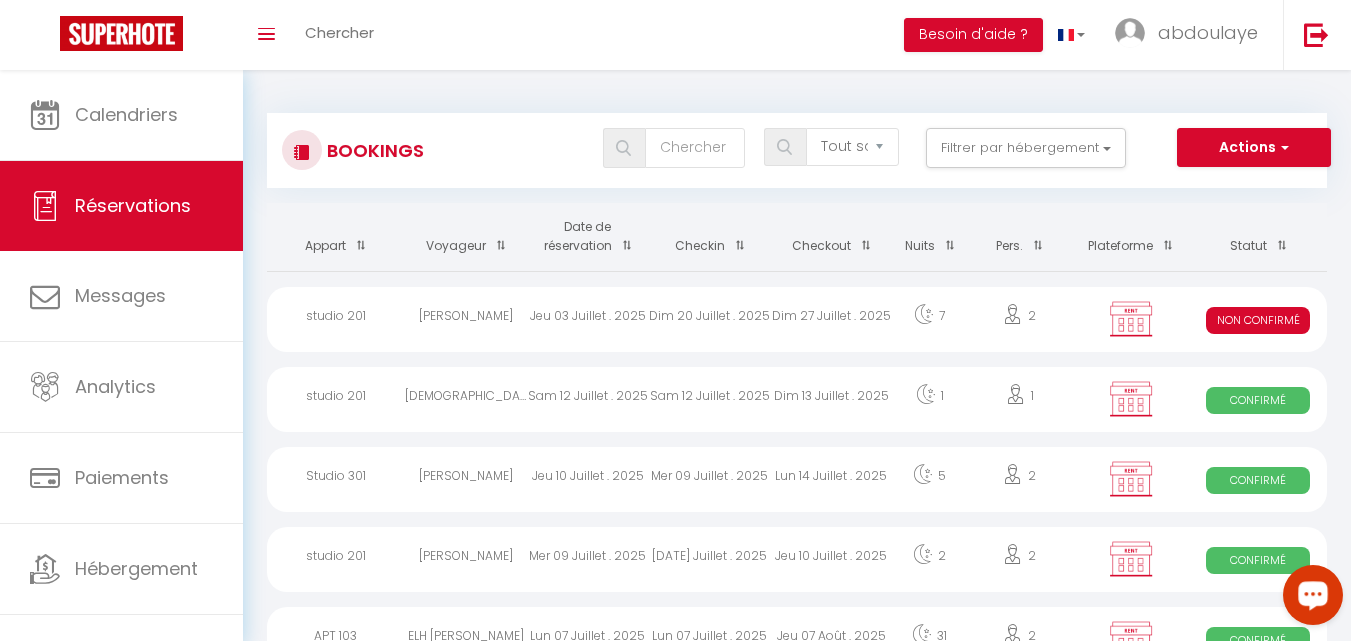 scroll, scrollTop: 600, scrollLeft: 0, axis: vertical 